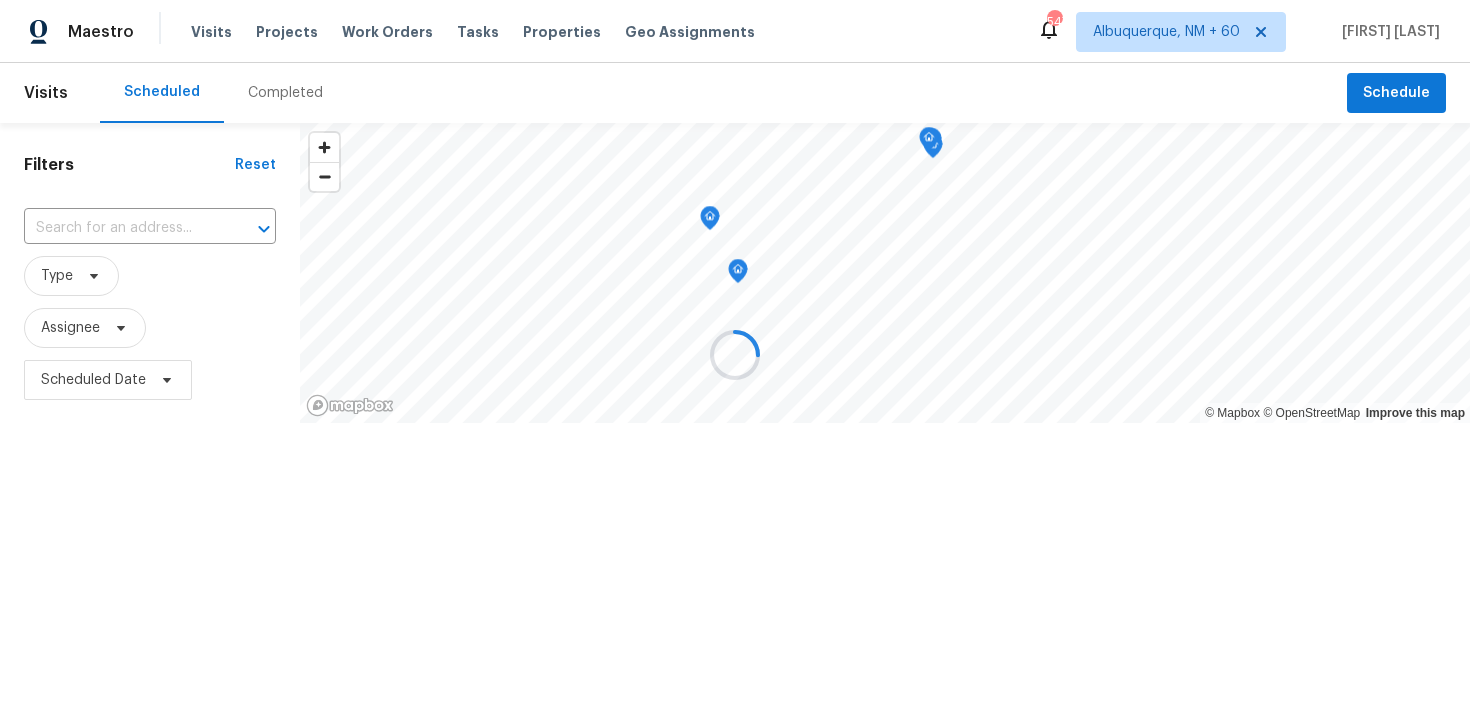scroll, scrollTop: 0, scrollLeft: 0, axis: both 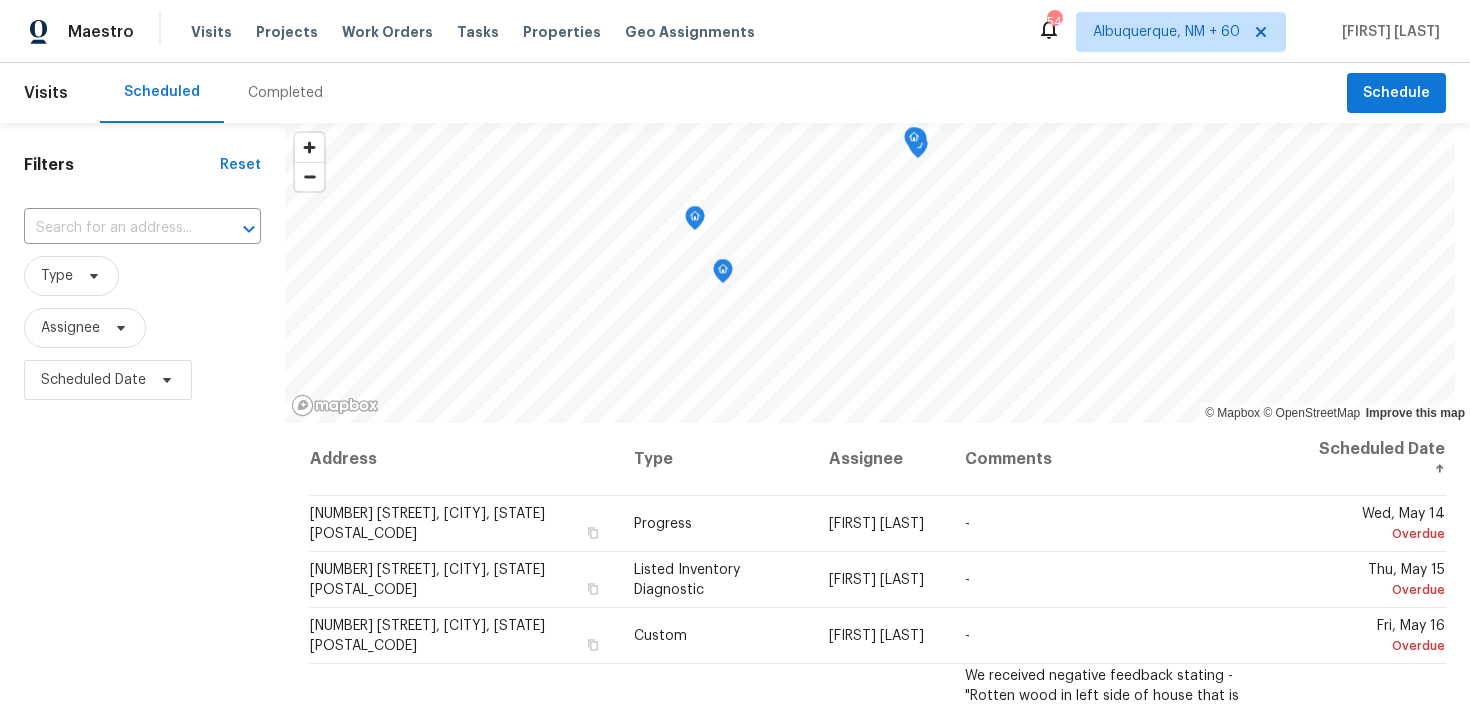 click on "Completed" at bounding box center (285, 93) 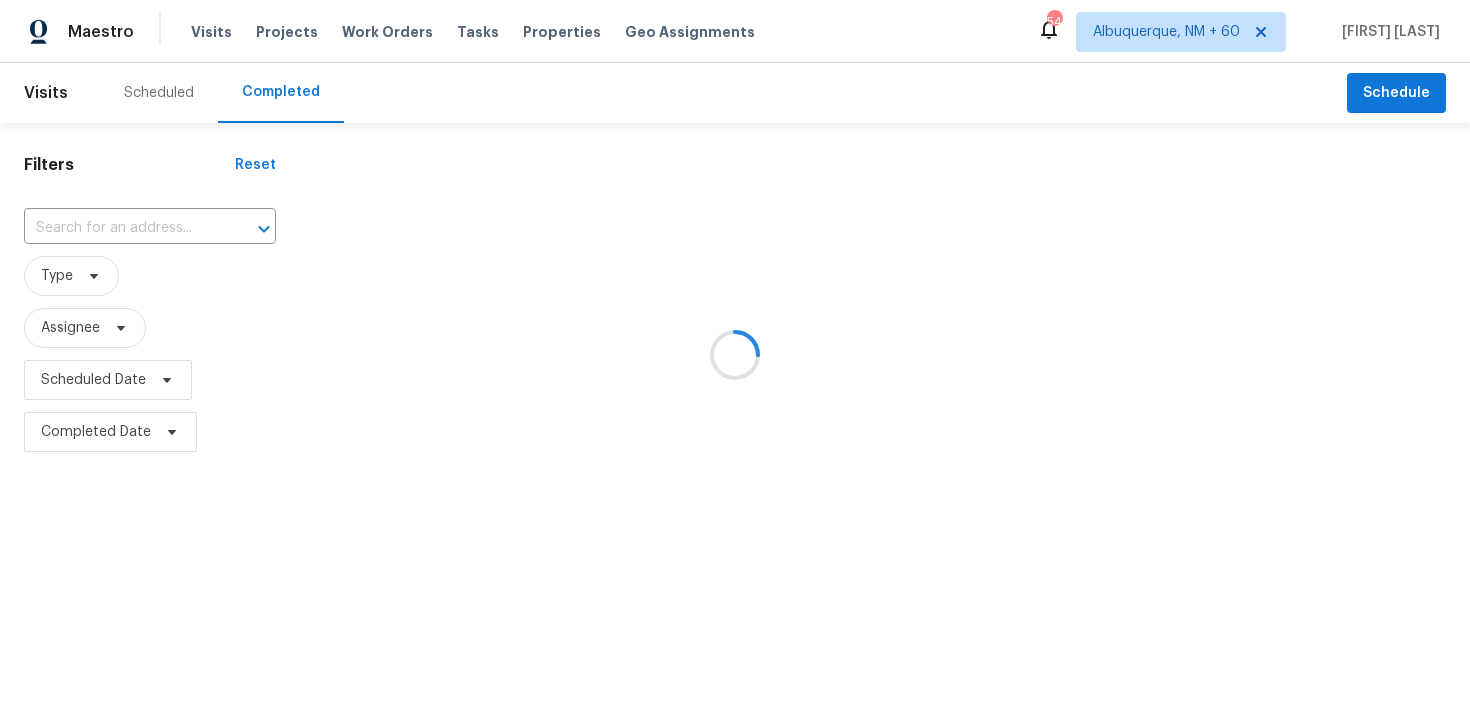 click at bounding box center (735, 354) 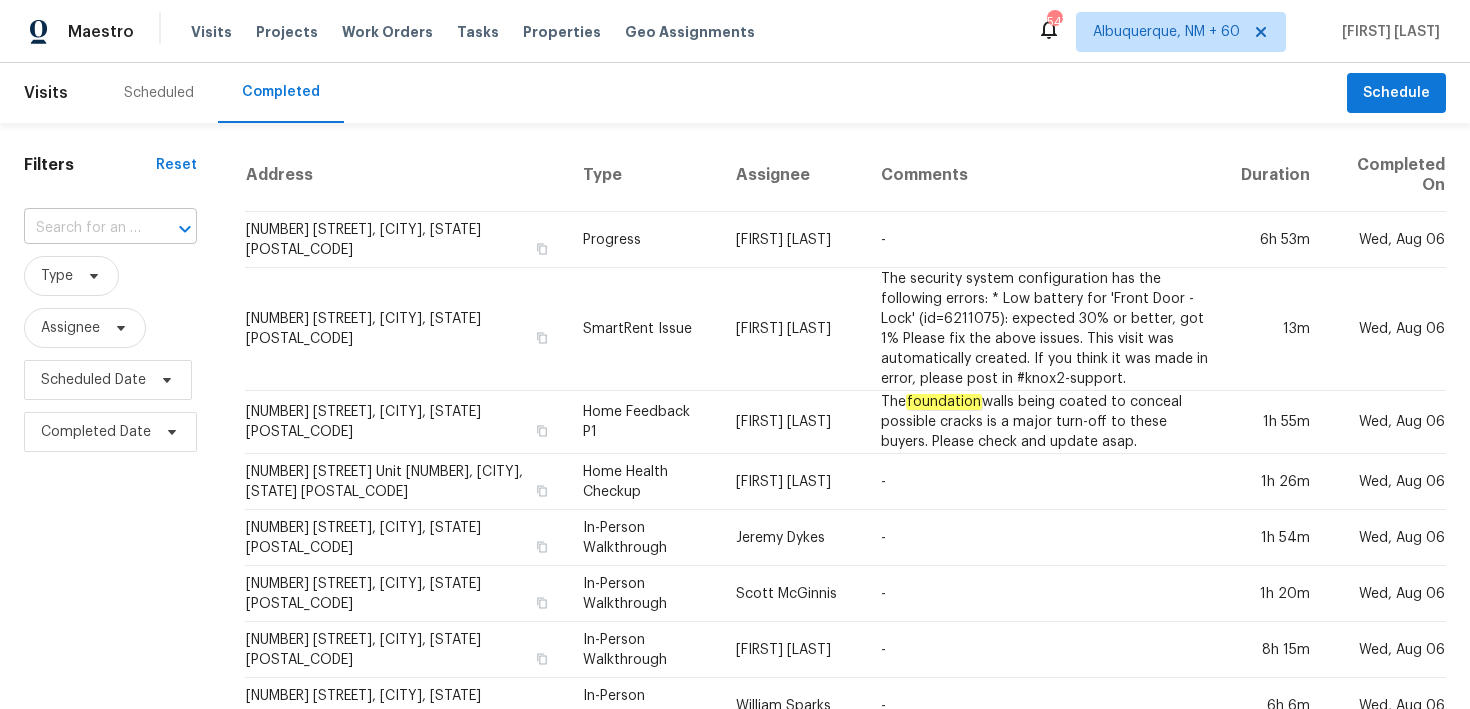 click at bounding box center (82, 228) 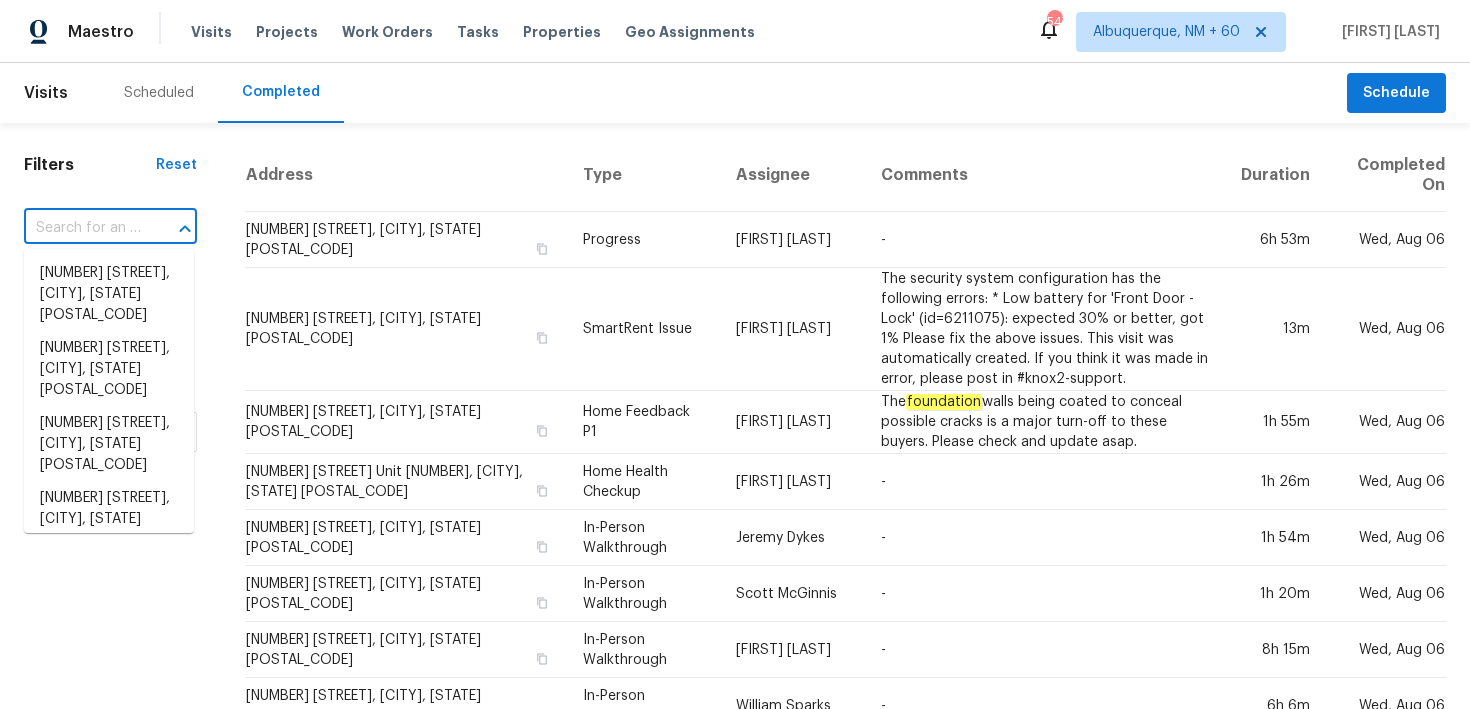 paste on "[NUMBER] [STREET] [CITY], [STATE] [POSTAL_CODE]" 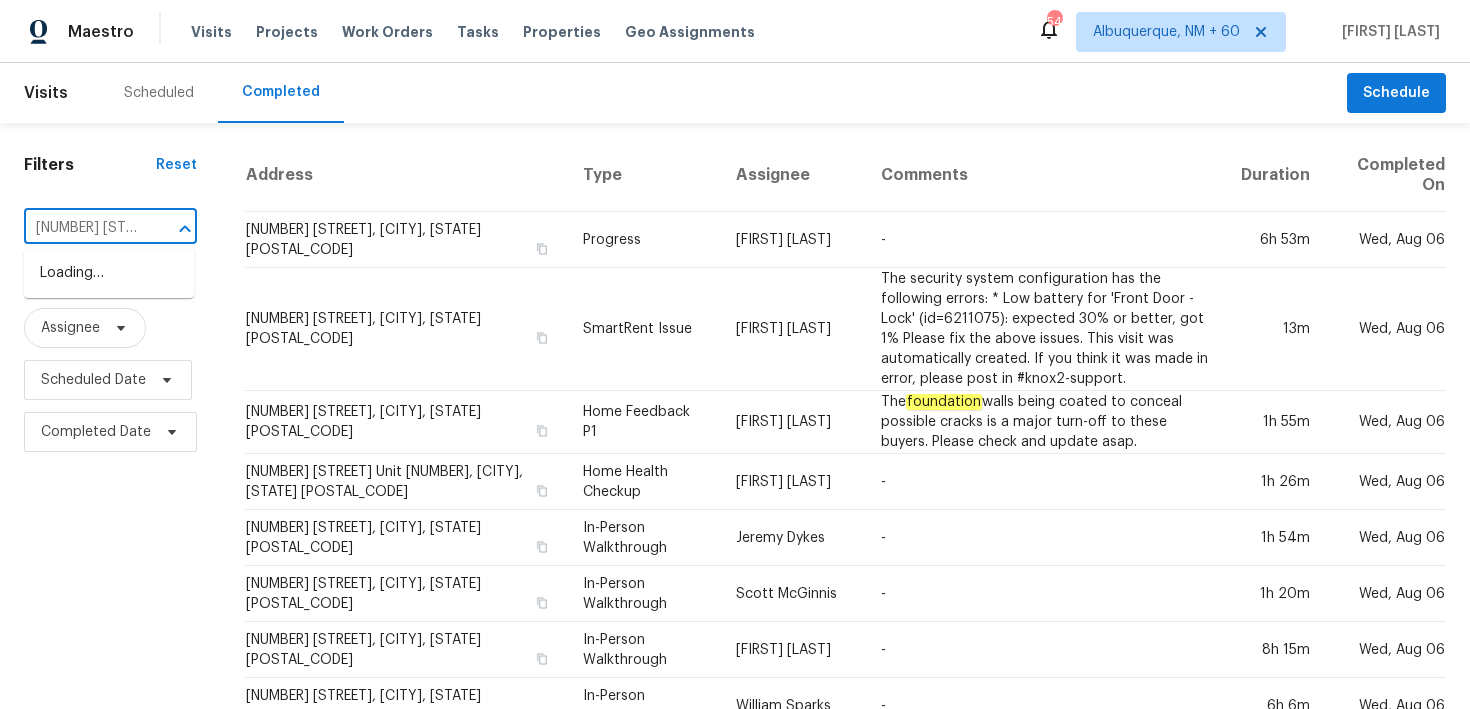 scroll, scrollTop: 0, scrollLeft: 147, axis: horizontal 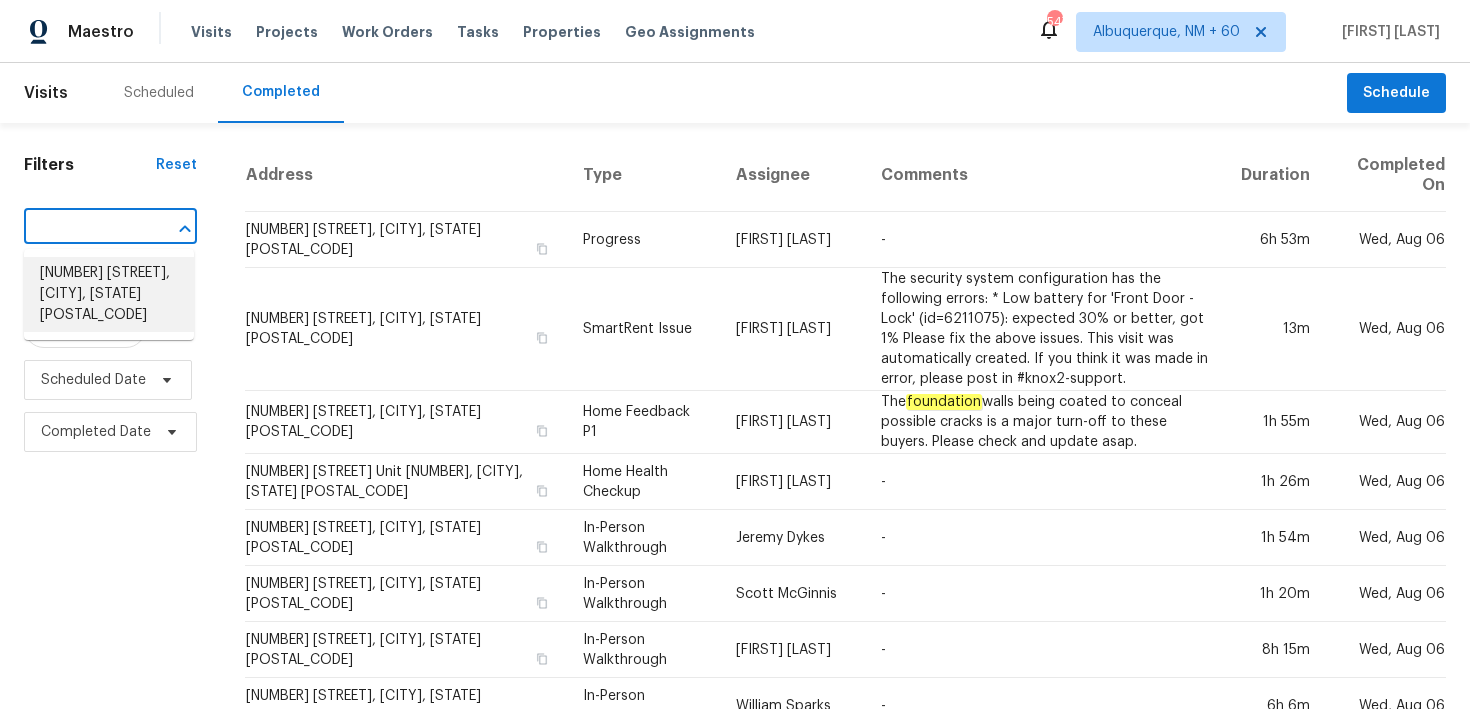 click on "[NUMBER] [STREET], [CITY], [STATE] [POSTAL_CODE]" at bounding box center (109, 294) 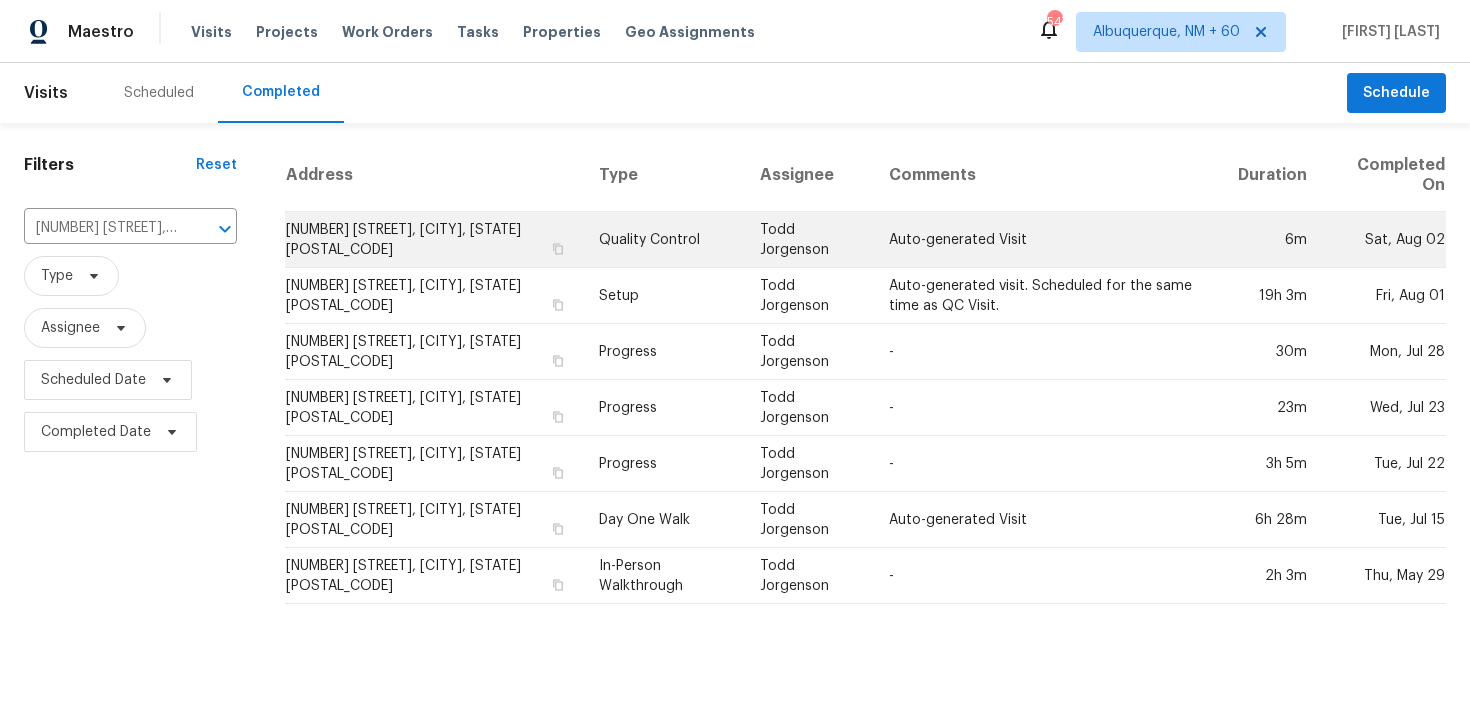 click on "Quality Control" at bounding box center (663, 240) 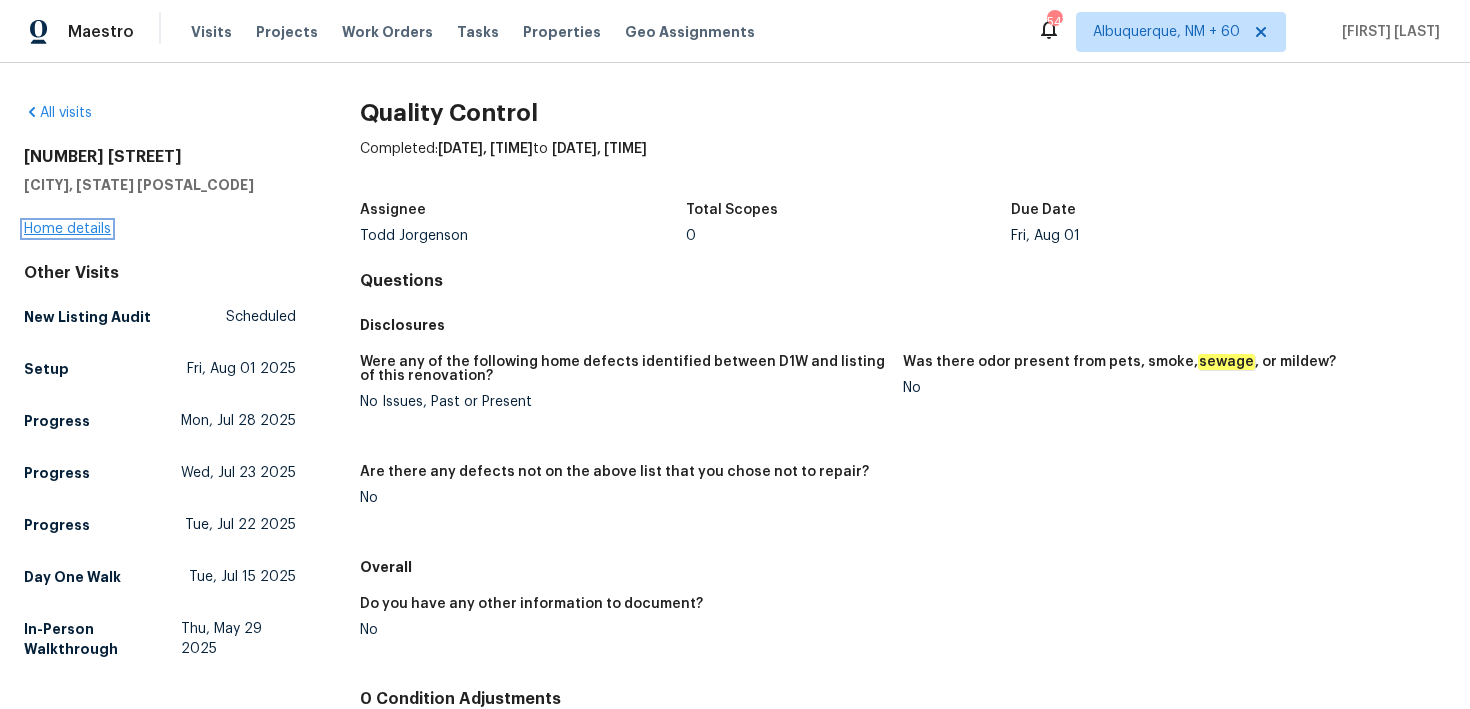 click on "Home details" at bounding box center (67, 229) 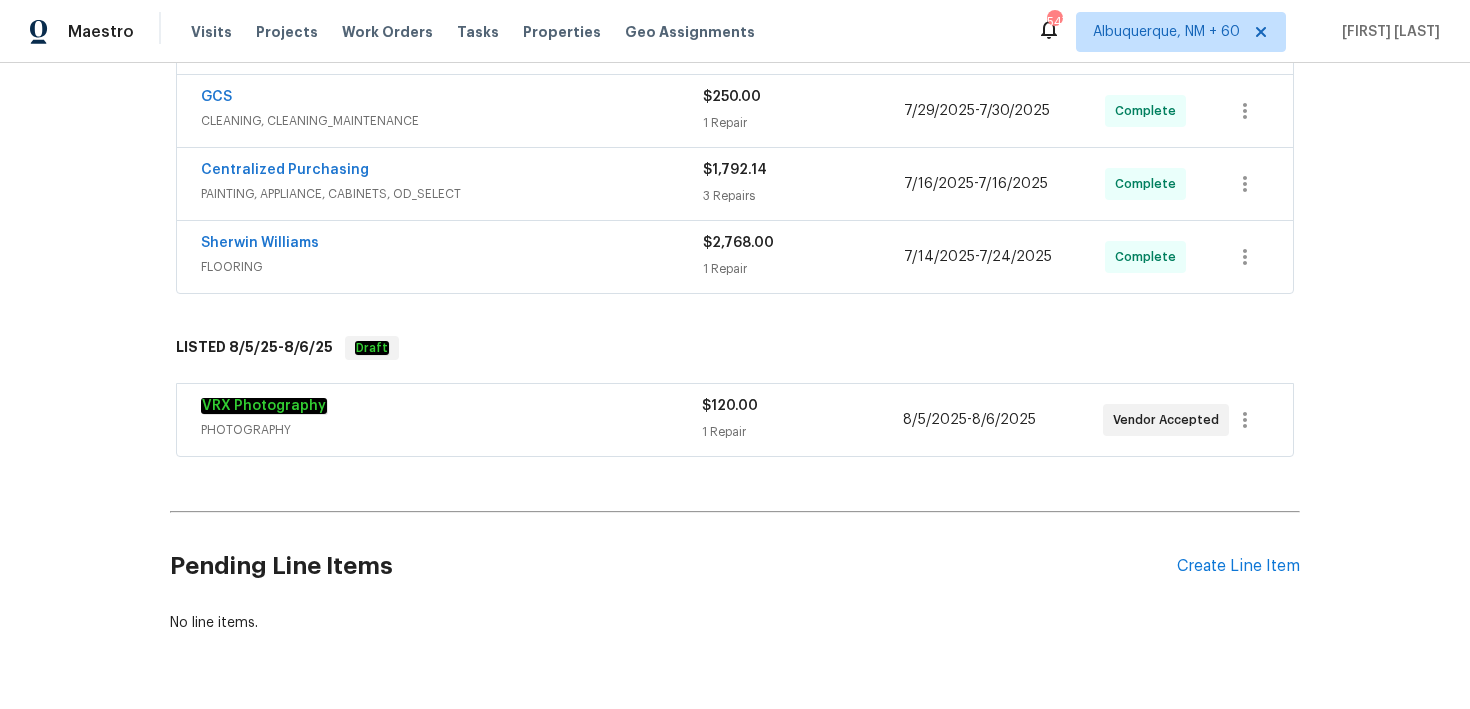 scroll, scrollTop: 0, scrollLeft: 0, axis: both 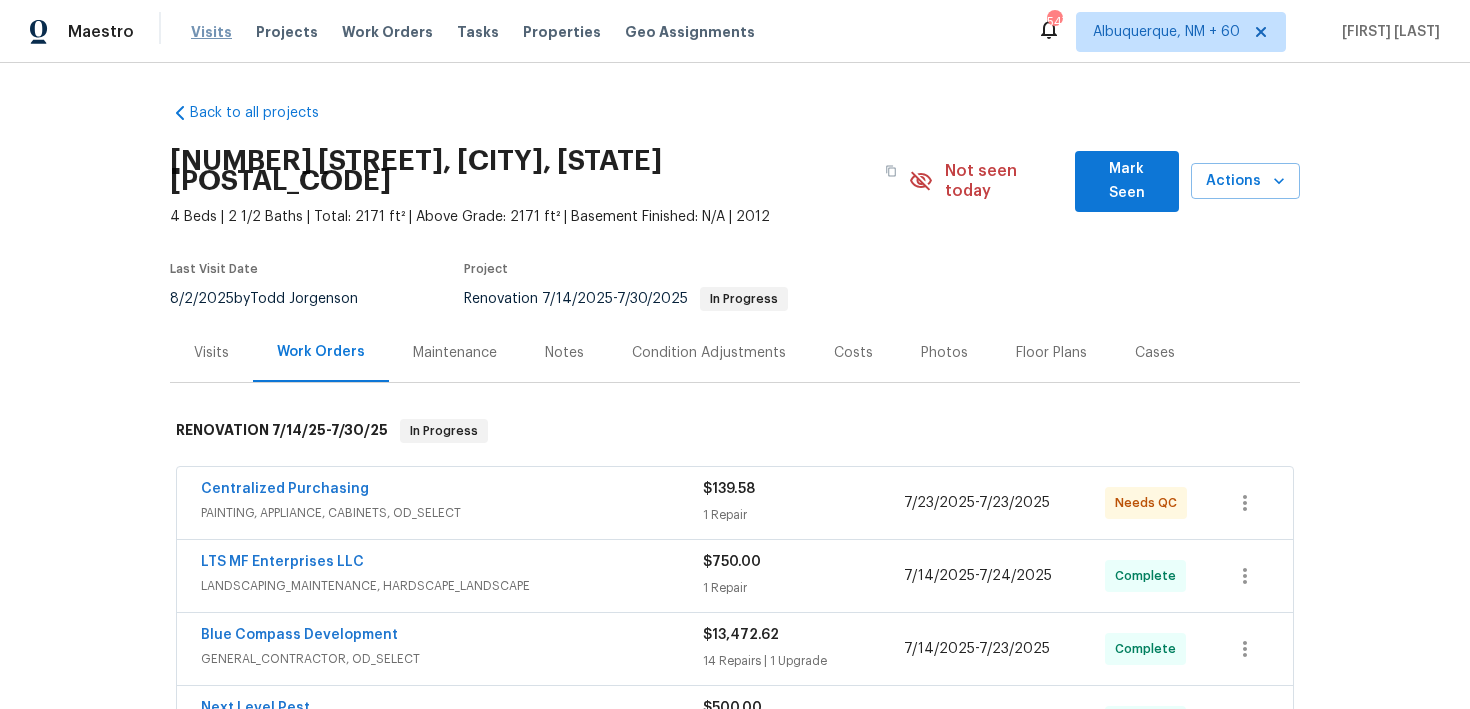 click on "Visits" at bounding box center (211, 32) 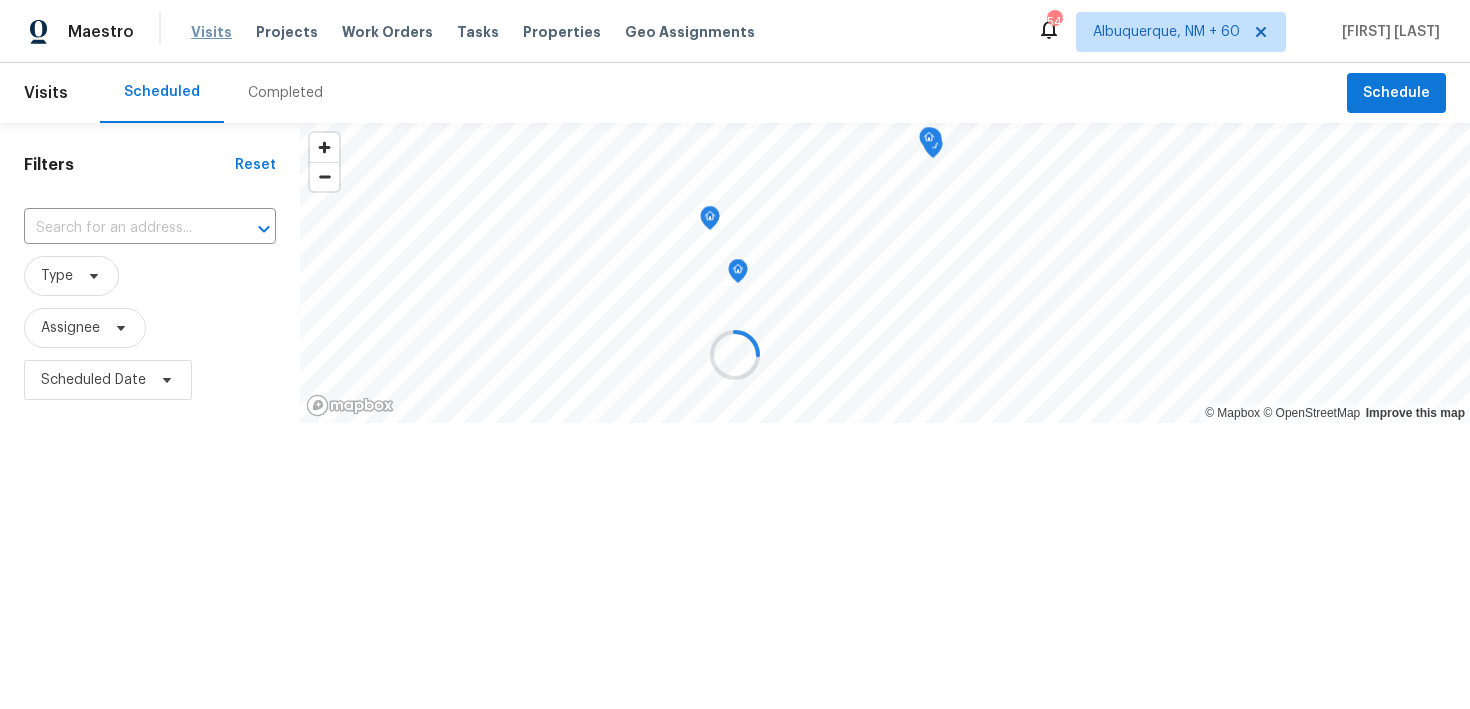 click at bounding box center [735, 354] 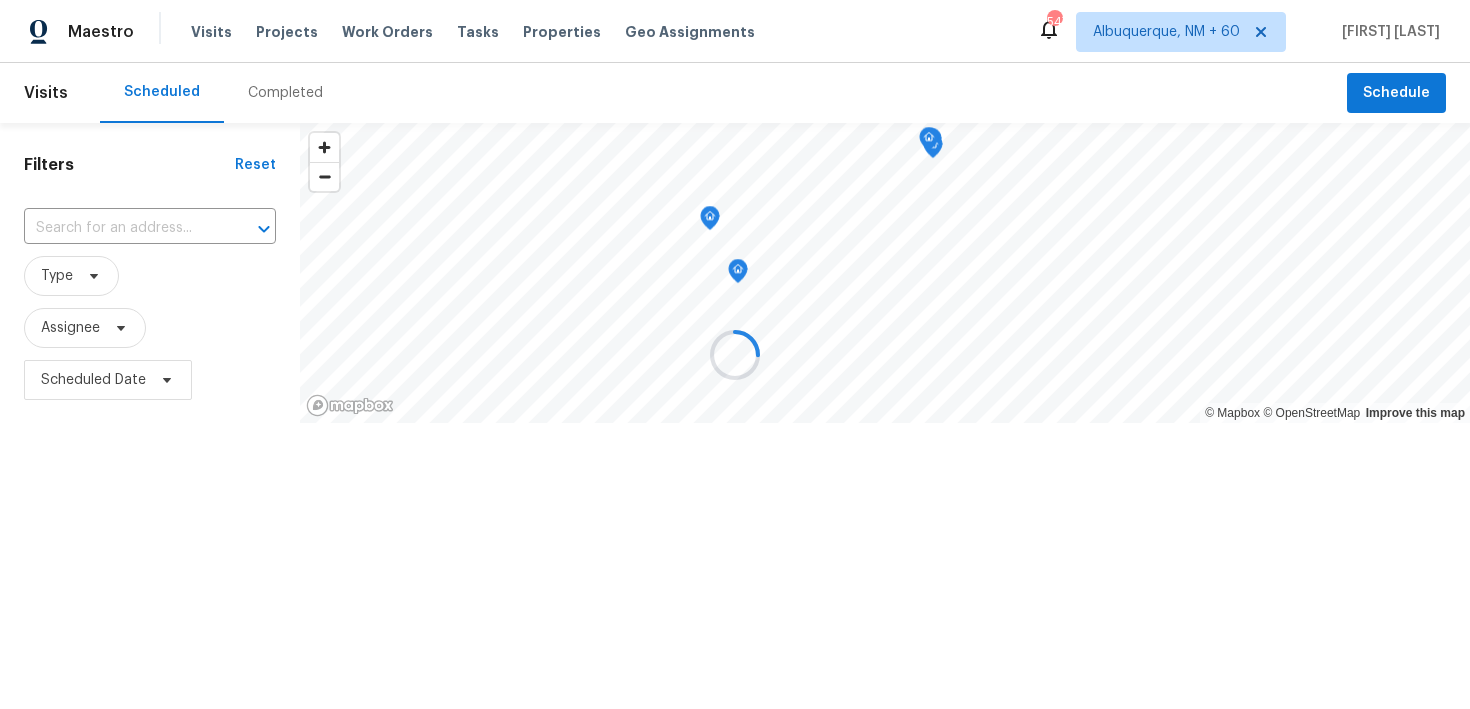 click at bounding box center [735, 354] 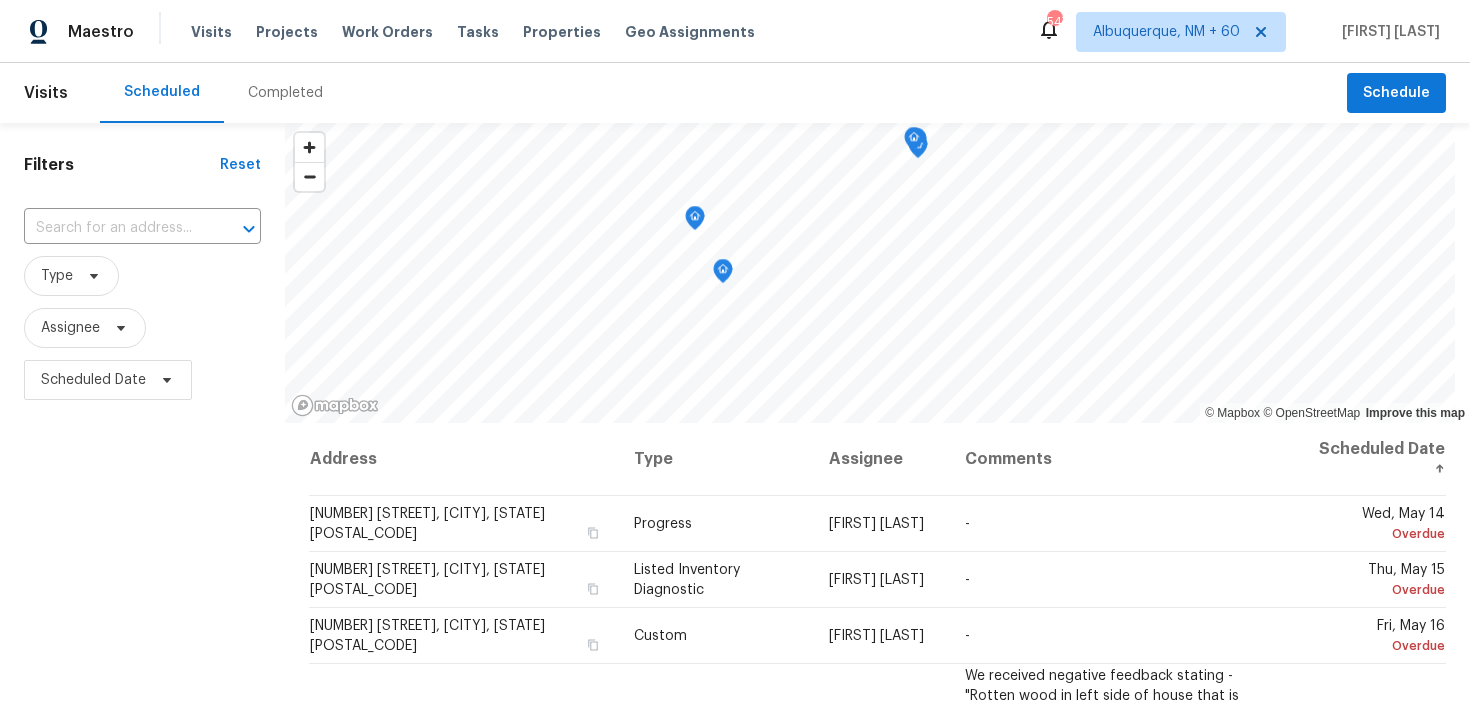 click on "Completed" at bounding box center [285, 93] 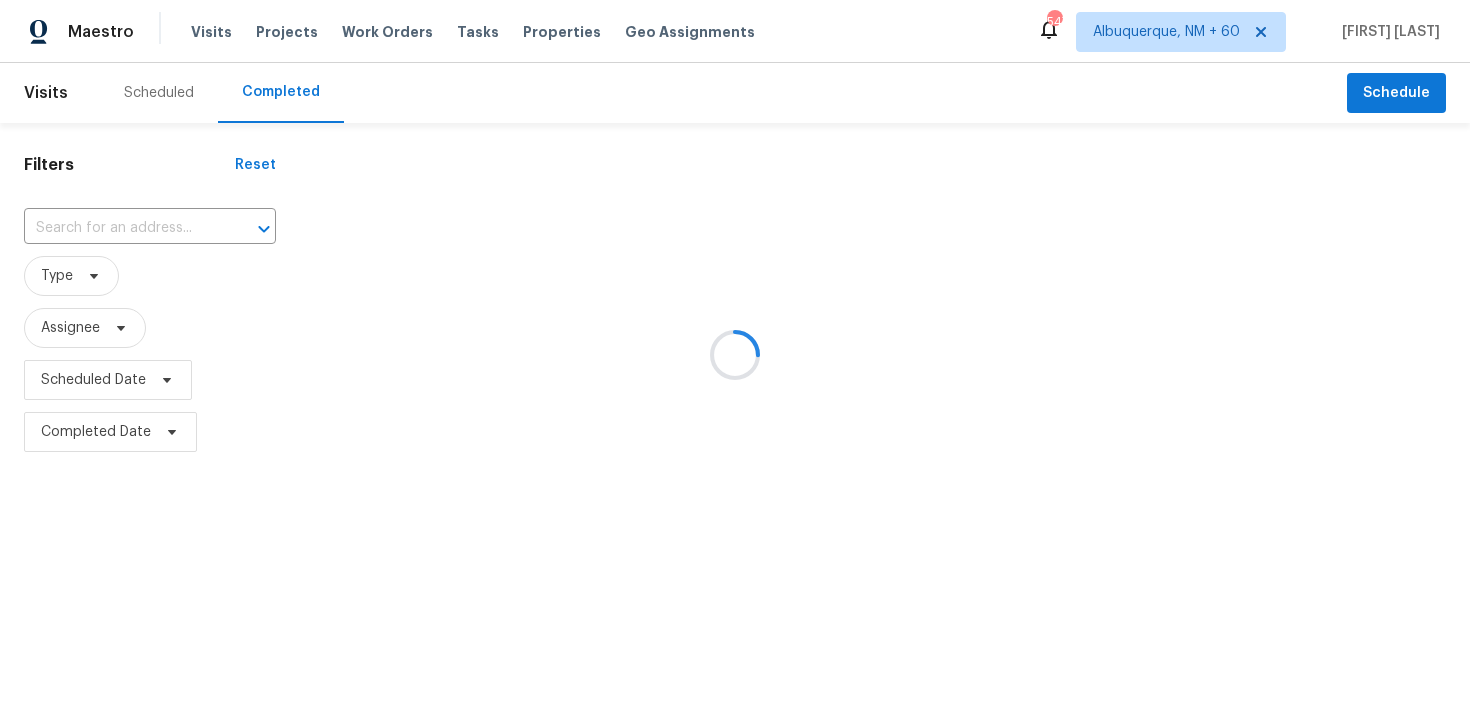 click at bounding box center (735, 354) 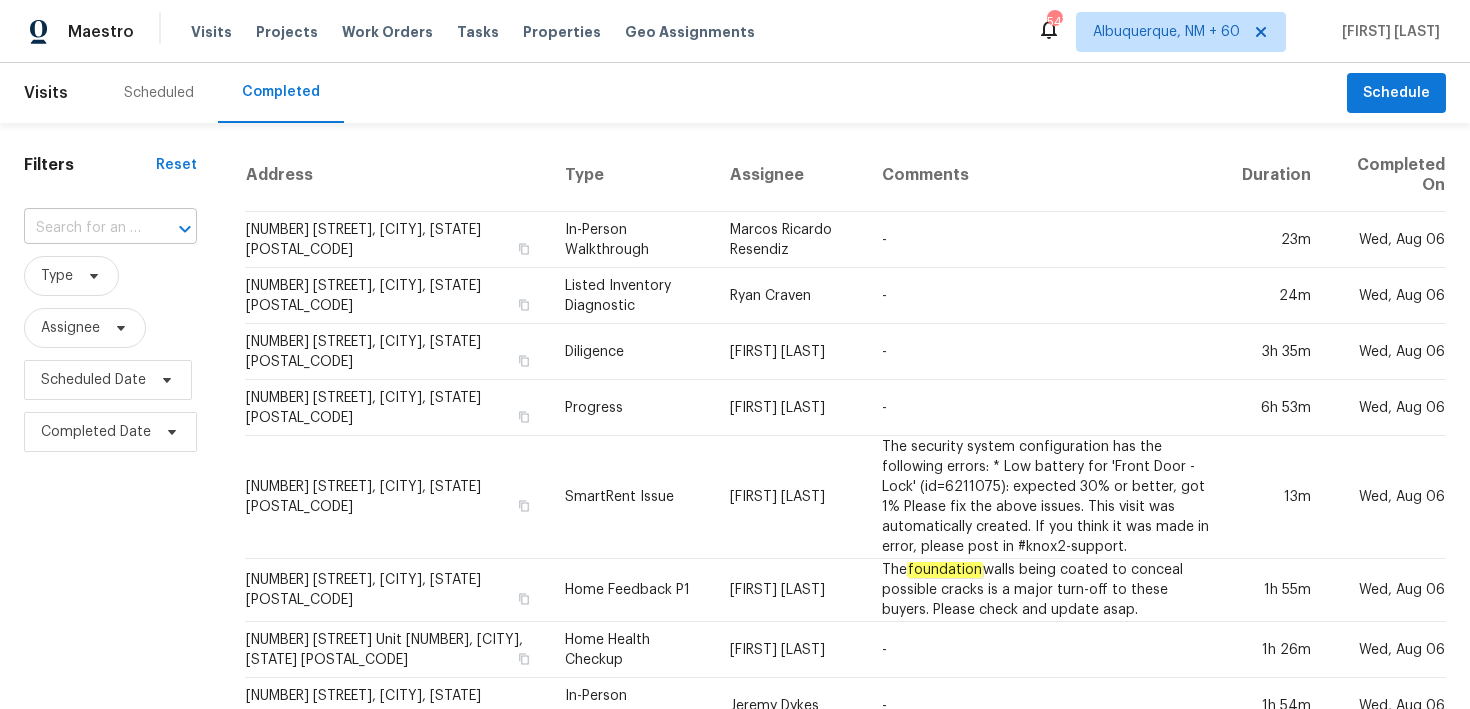 click at bounding box center (82, 228) 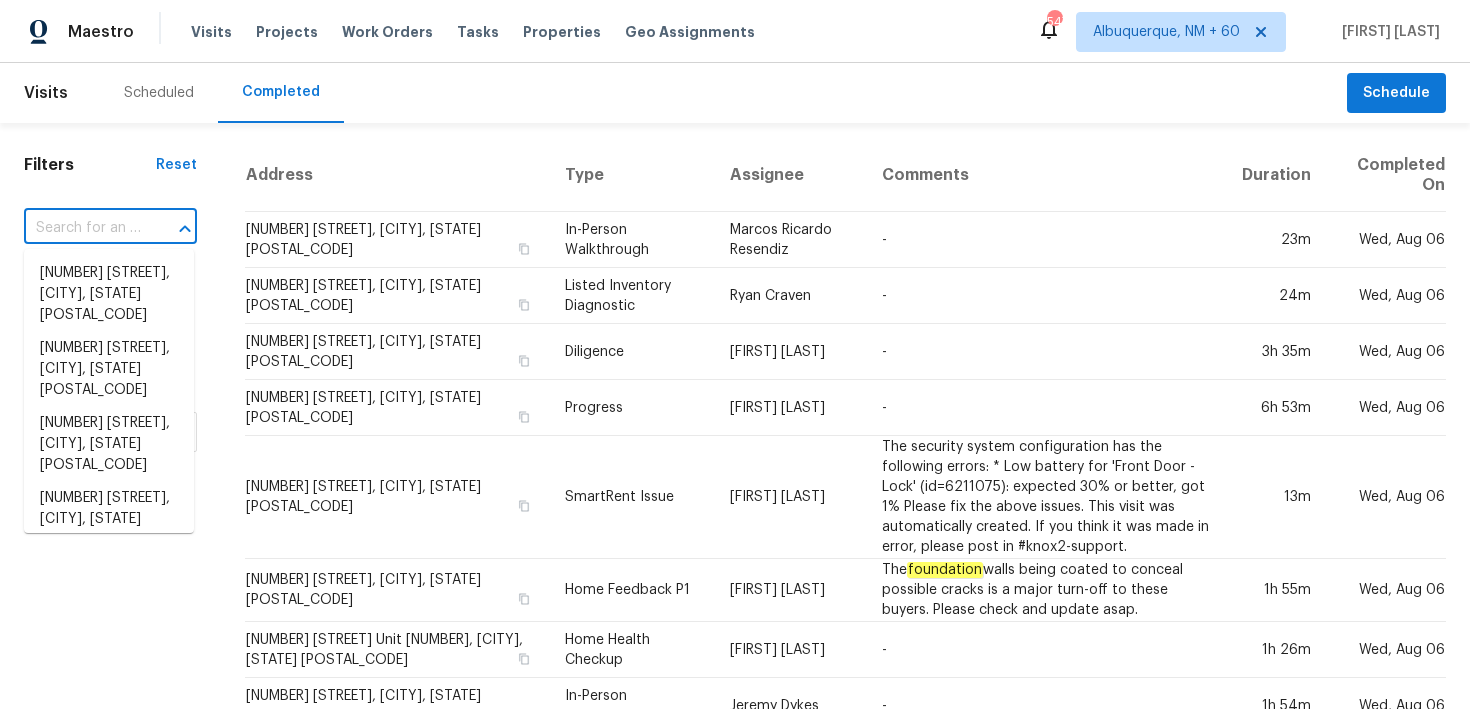 paste on "[NUMBER] [STREET] [CITY], [STATE] [POSTAL_CODE]" 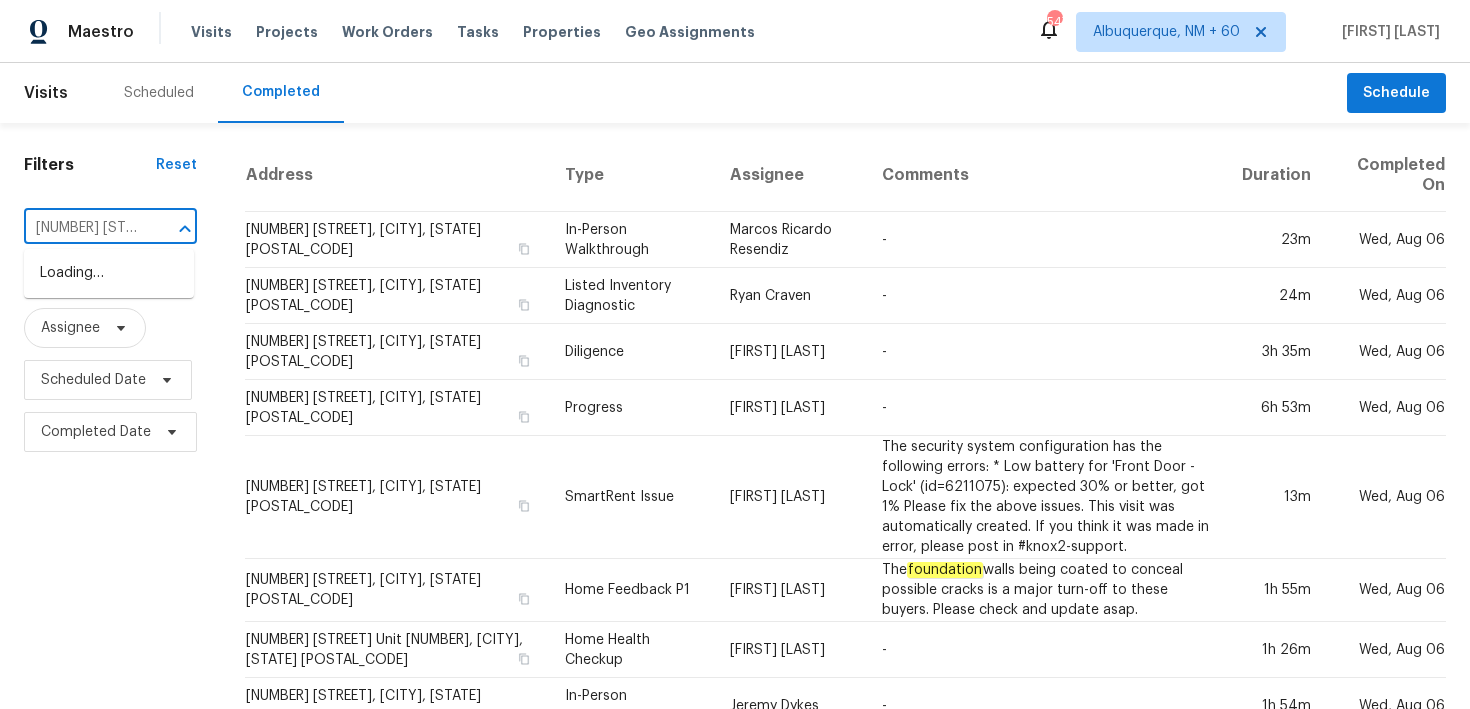 scroll, scrollTop: 0, scrollLeft: 192, axis: horizontal 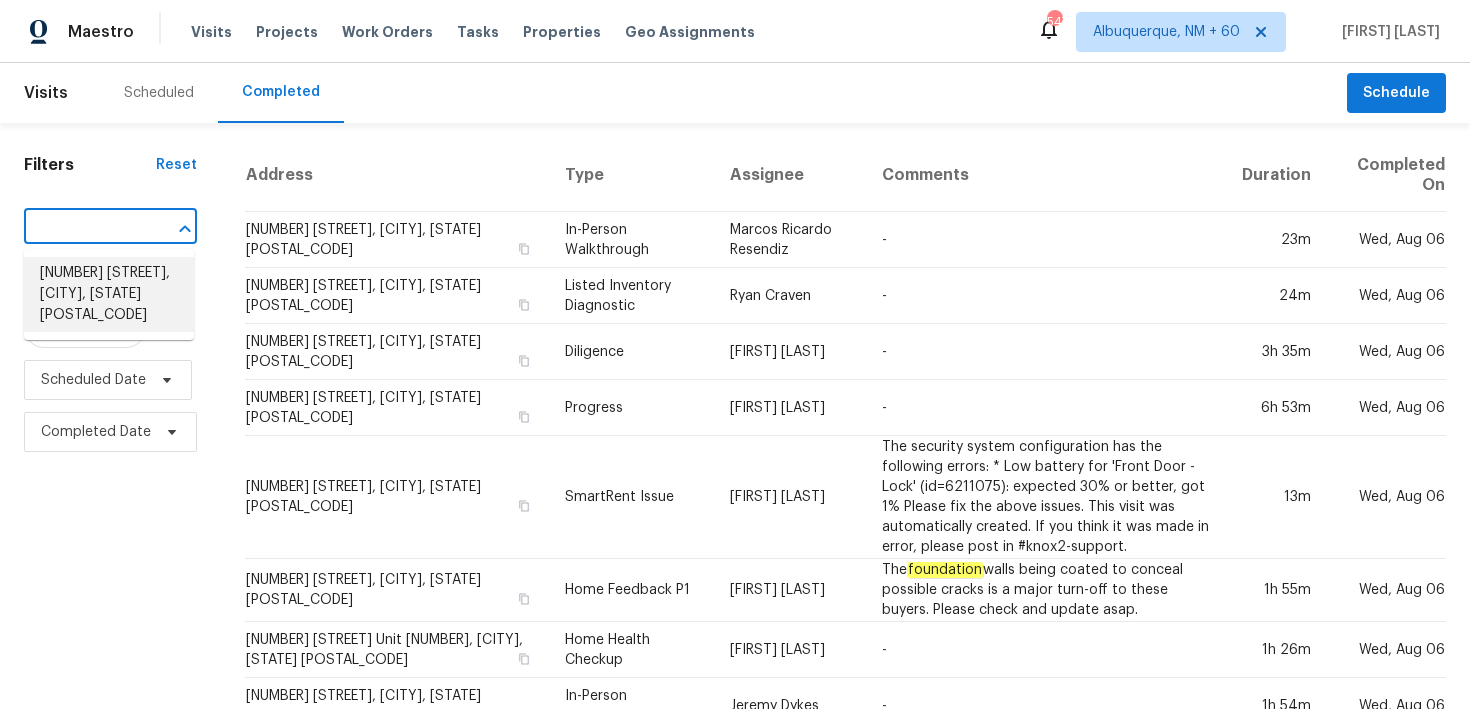 click on "[NUMBER] [STREET], [CITY], [STATE] [POSTAL_CODE]" at bounding box center [109, 294] 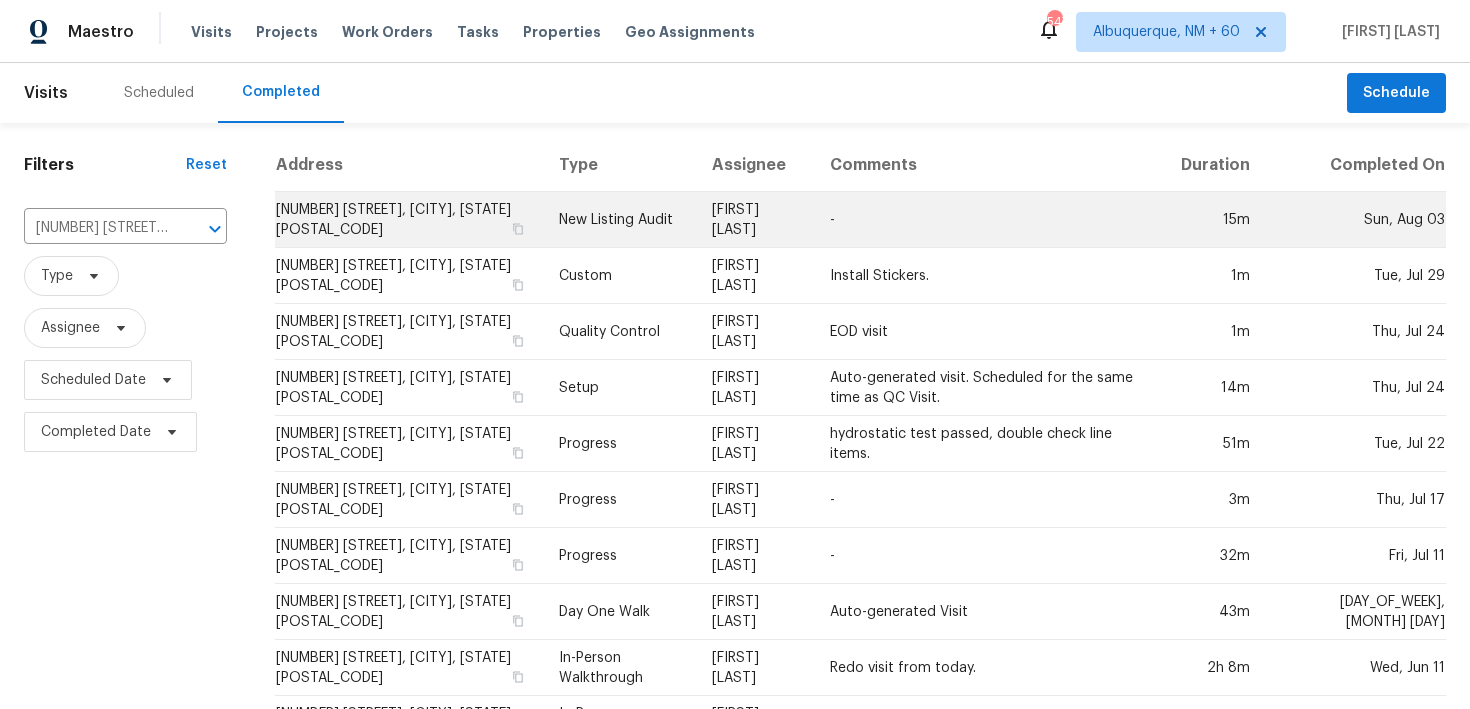 click on "New Listing Audit" at bounding box center (619, 220) 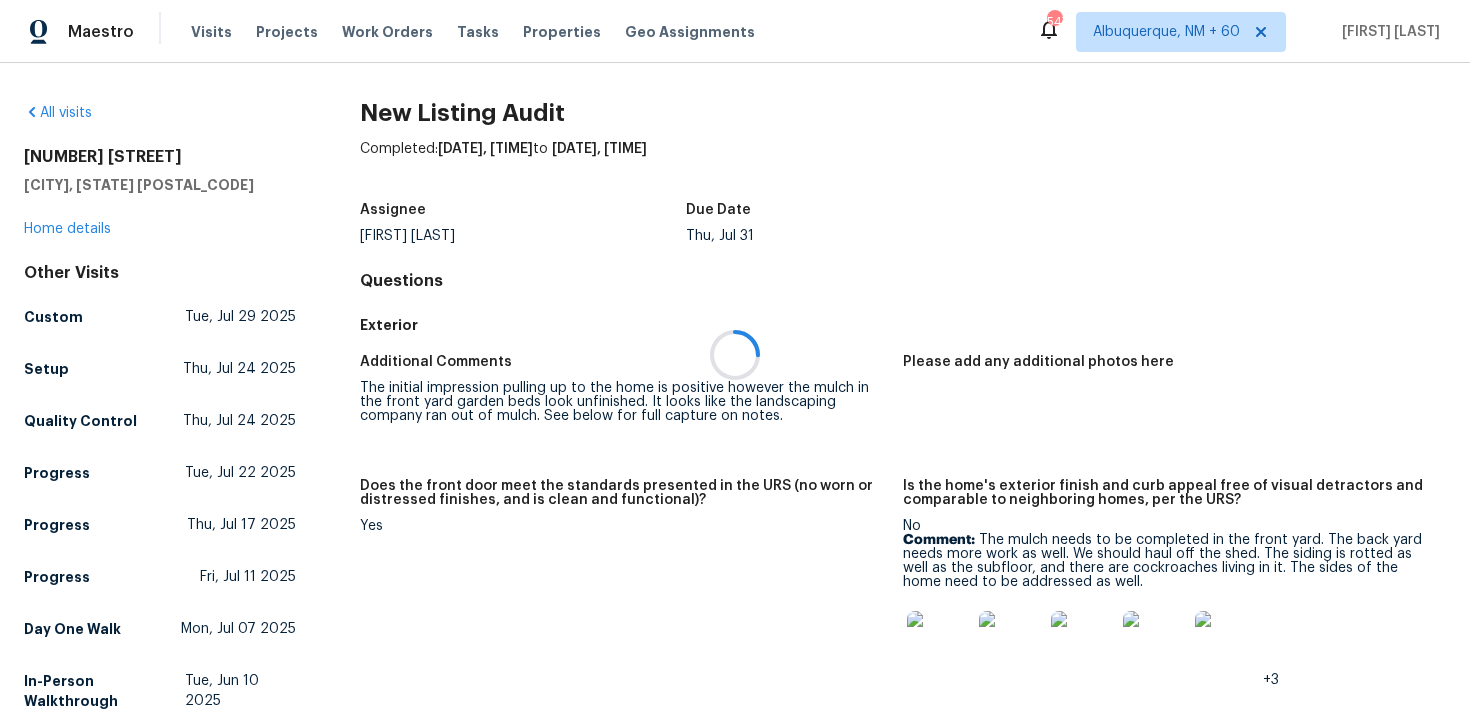 click at bounding box center [735, 354] 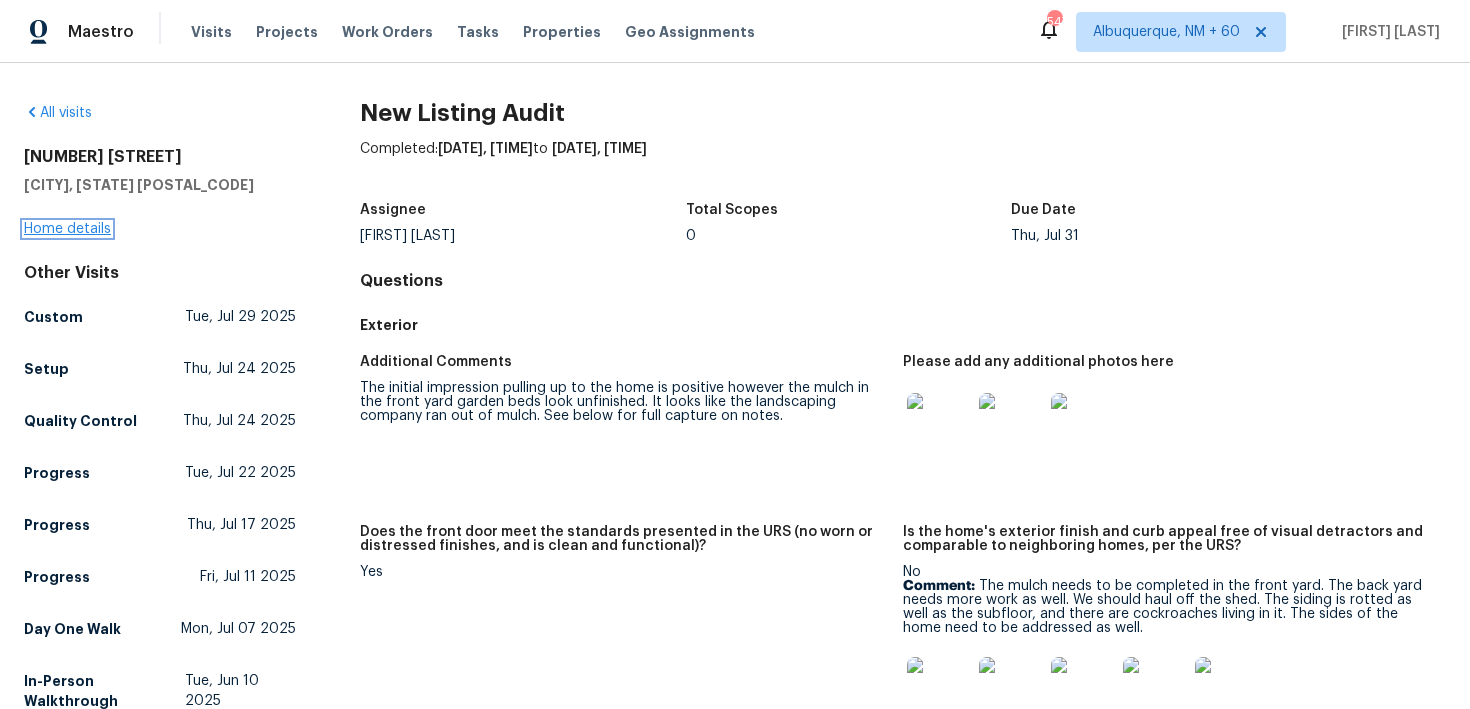 click on "Home details" at bounding box center (67, 229) 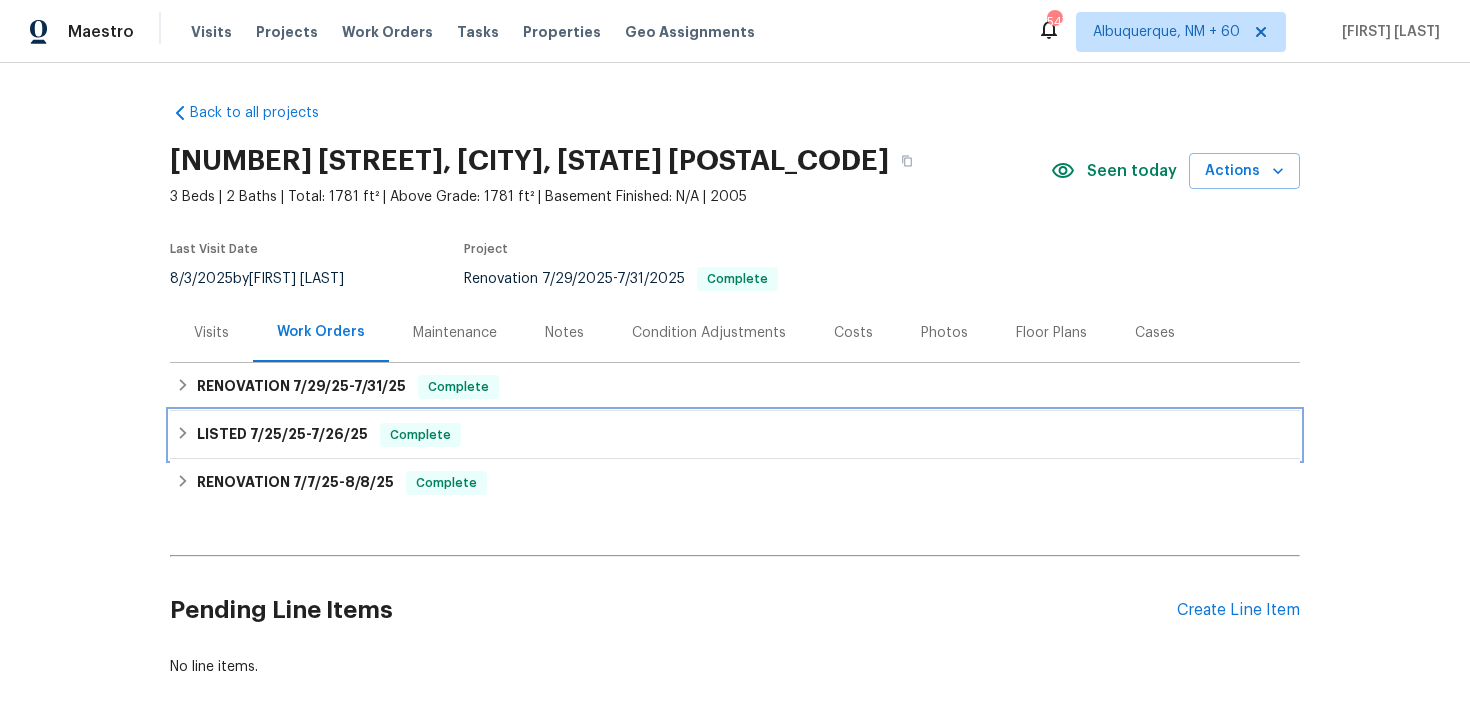 click on "LISTED   7/25/25  -  7/26/25 Complete" at bounding box center [735, 435] 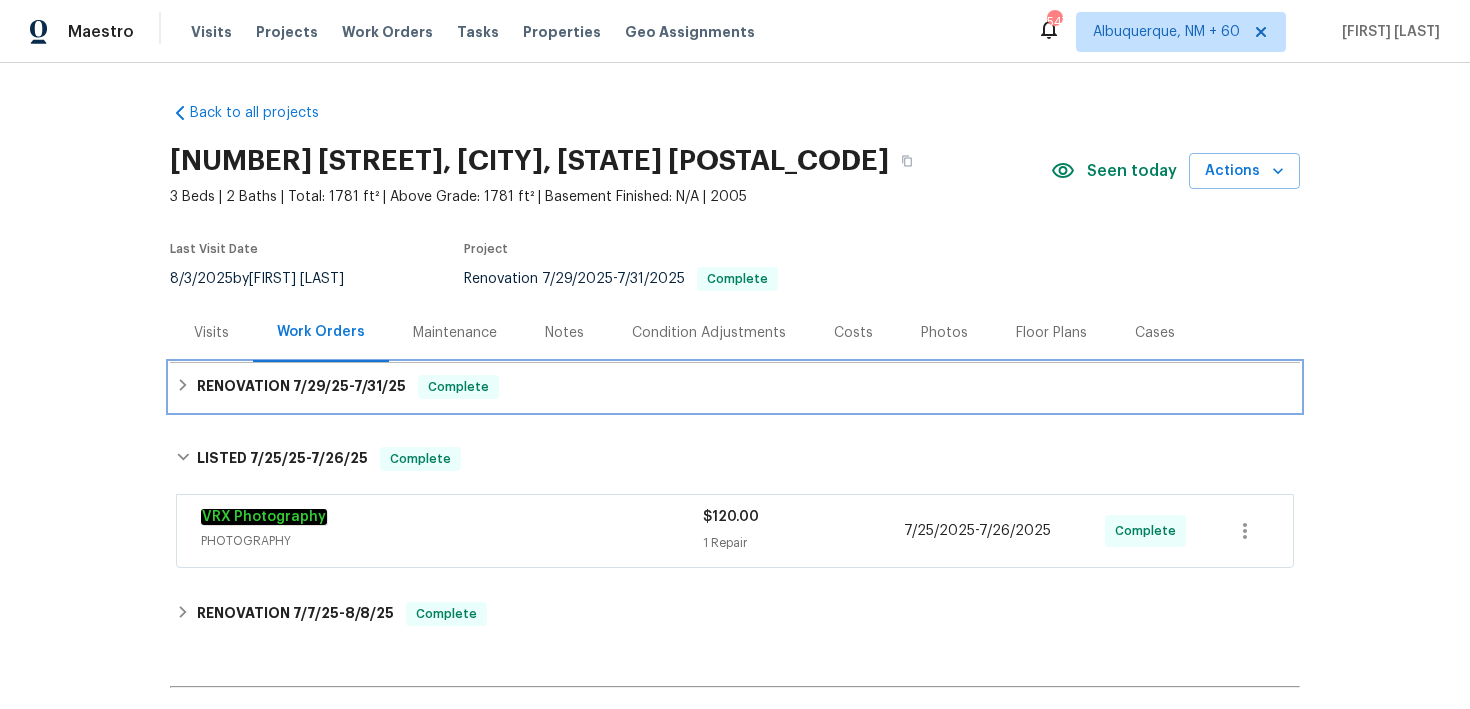 click on "RENOVATION   [DATE]  -  [DATE] Complete" at bounding box center [735, 387] 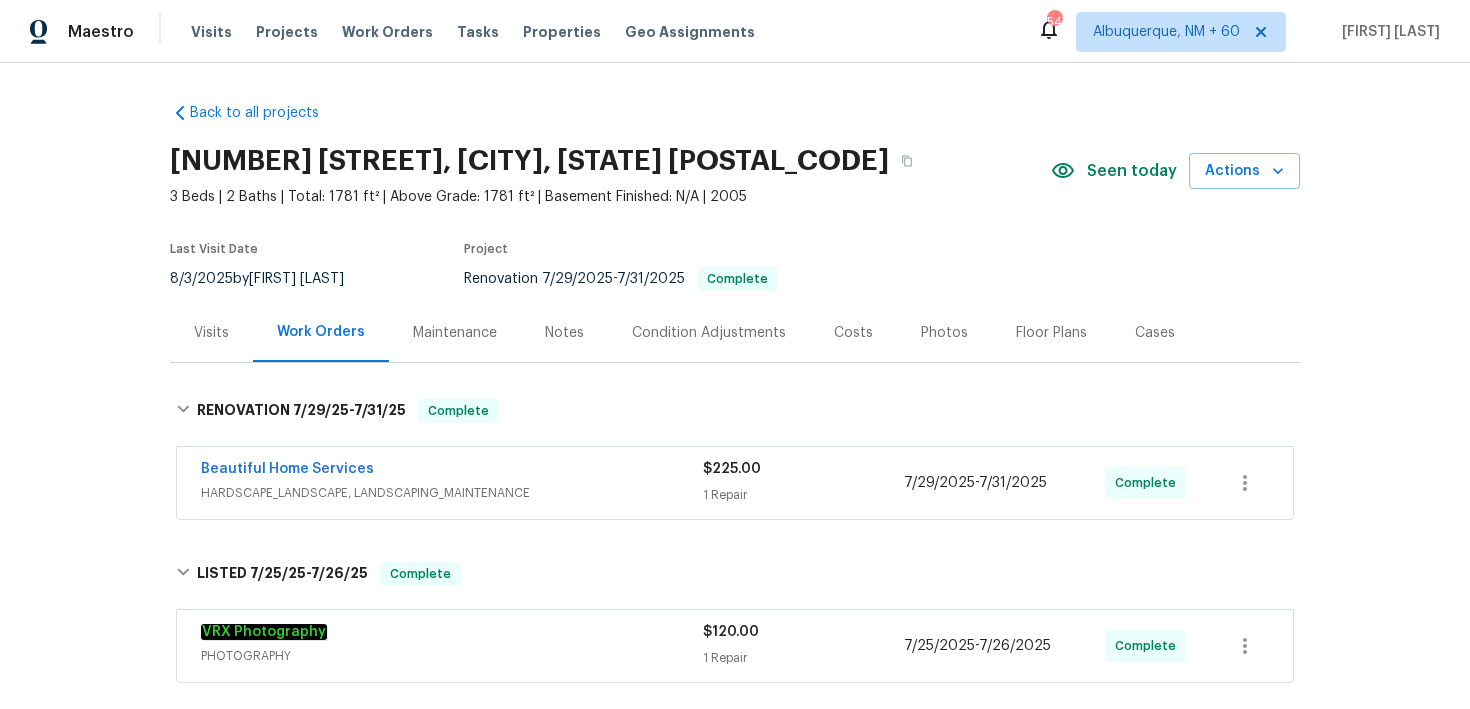 click on "$225.00" at bounding box center (732, 469) 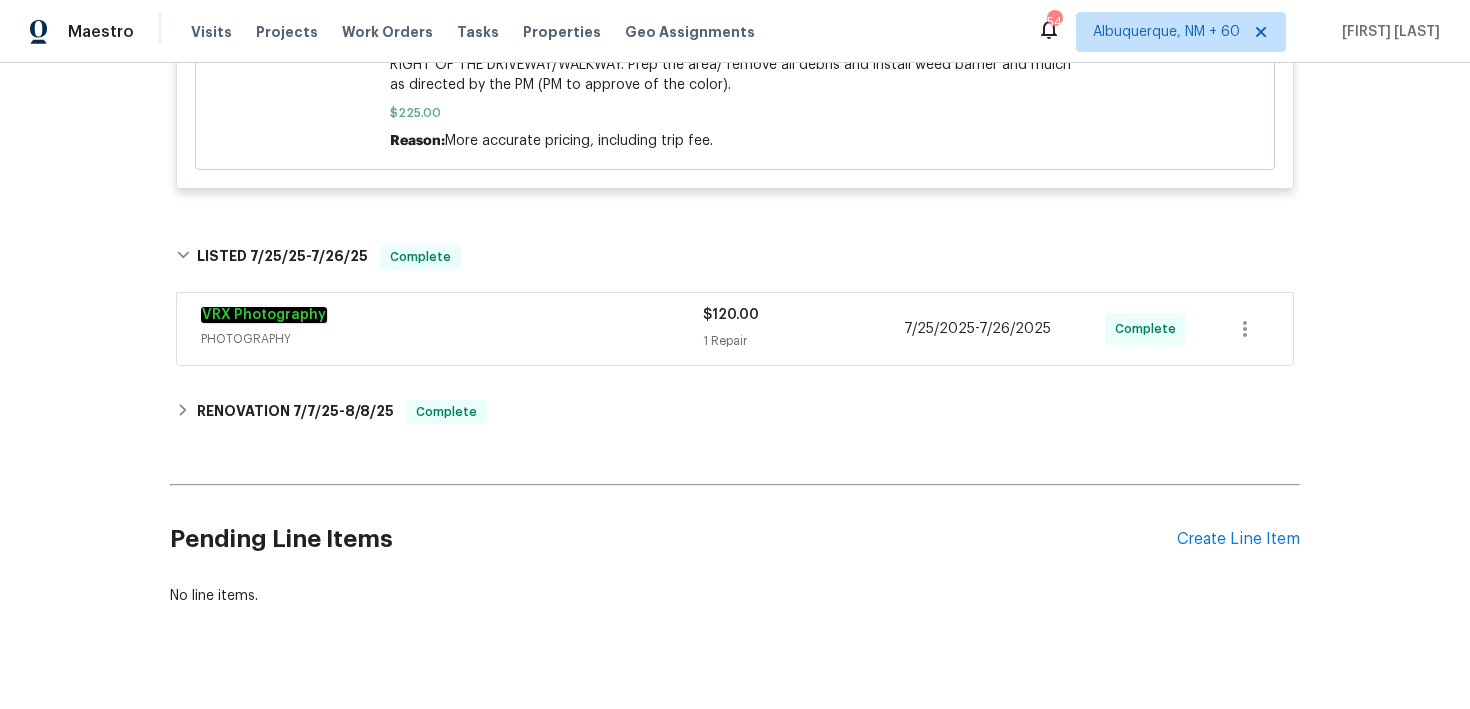 scroll, scrollTop: 747, scrollLeft: 0, axis: vertical 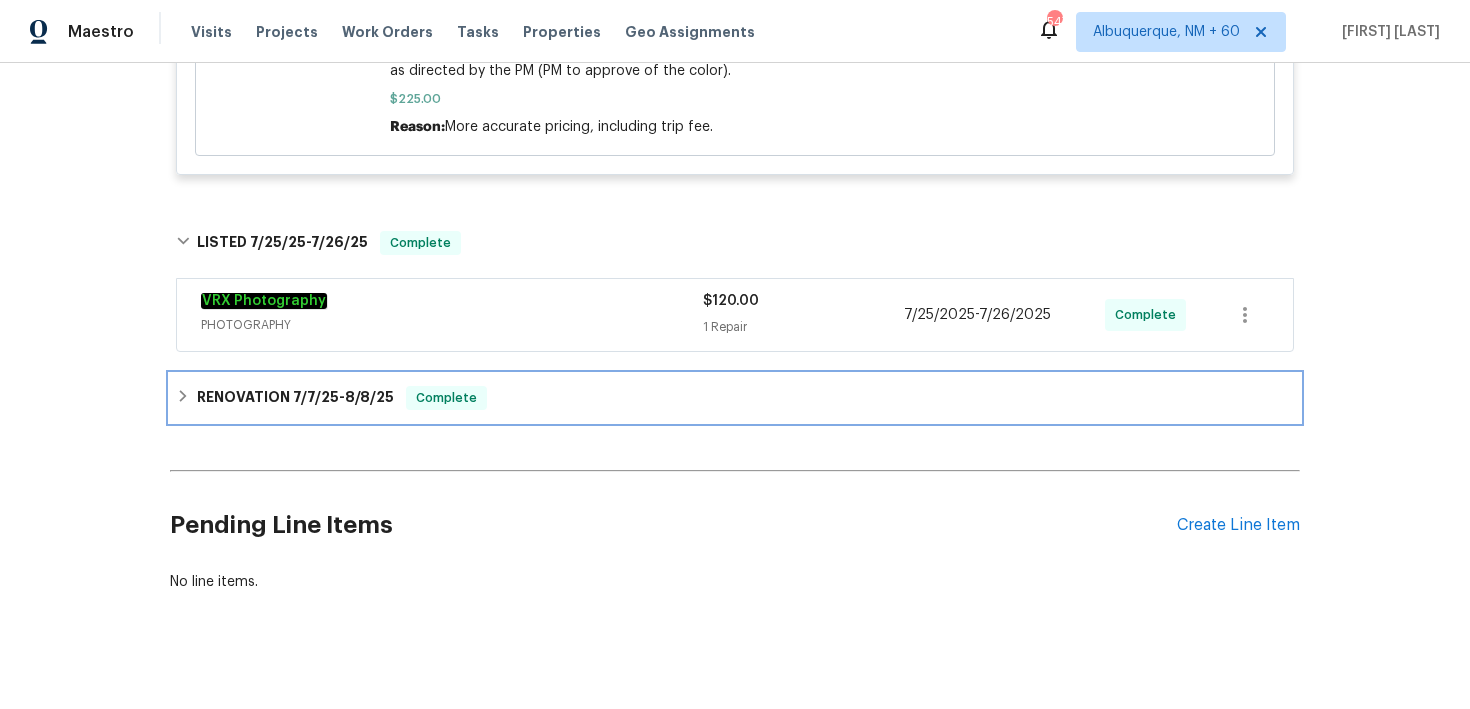 click on "RENOVATION   [DATE]  -  [DATE] Complete" at bounding box center [735, 398] 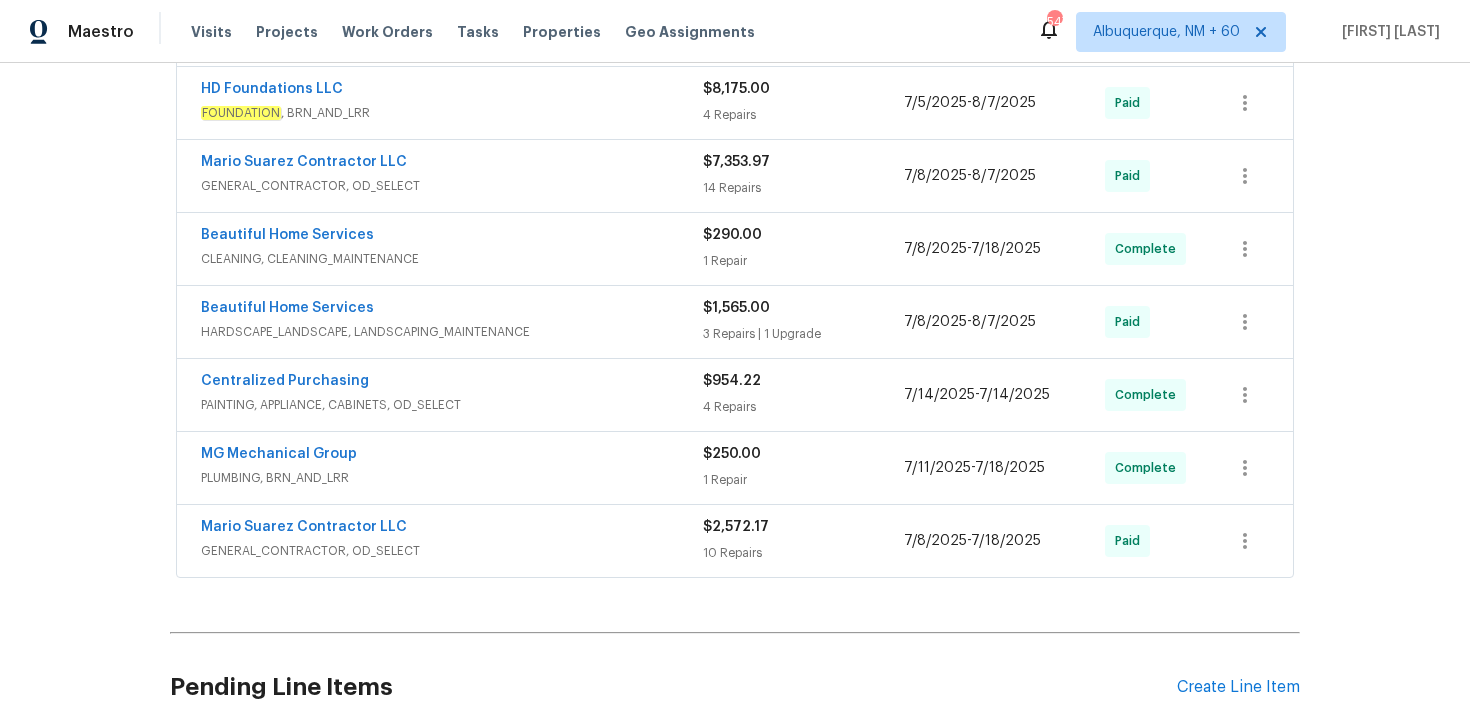 scroll, scrollTop: 1244, scrollLeft: 0, axis: vertical 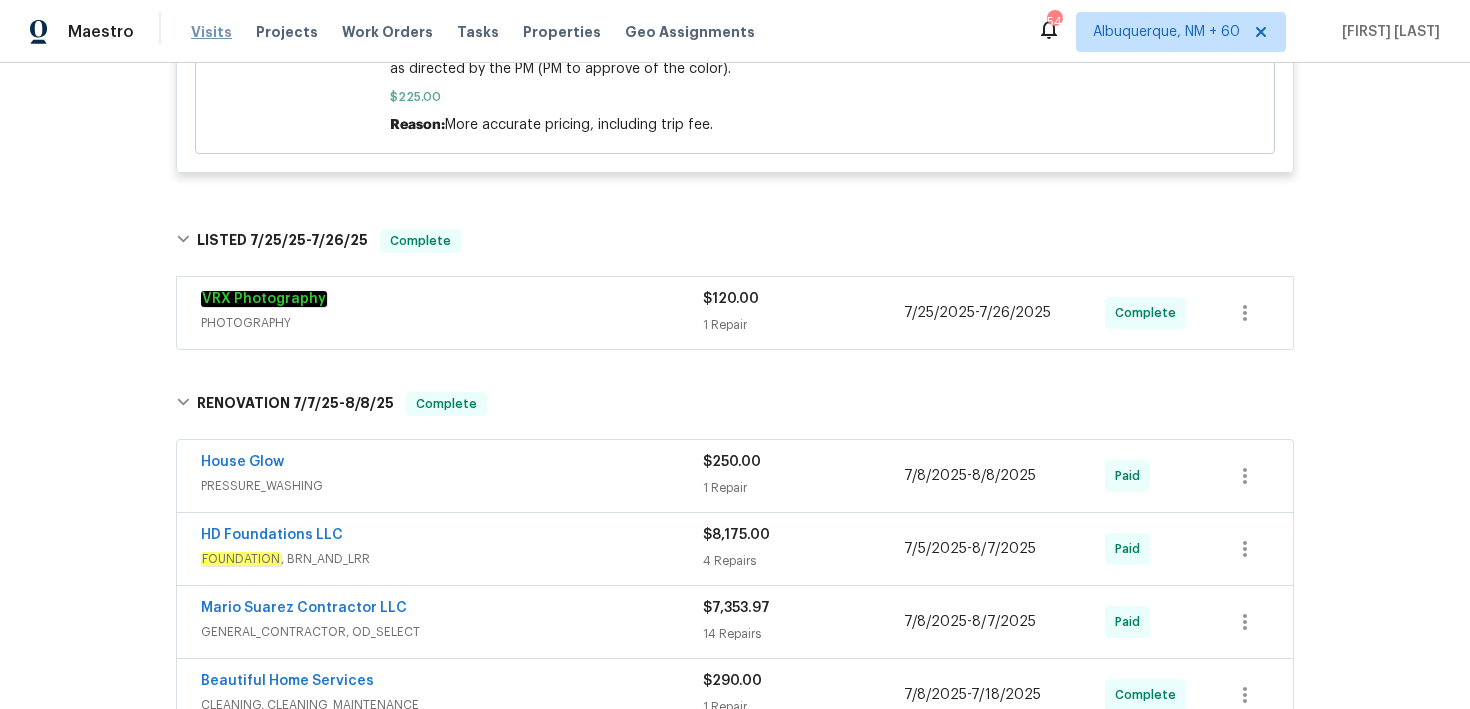 click on "Visits" at bounding box center (211, 32) 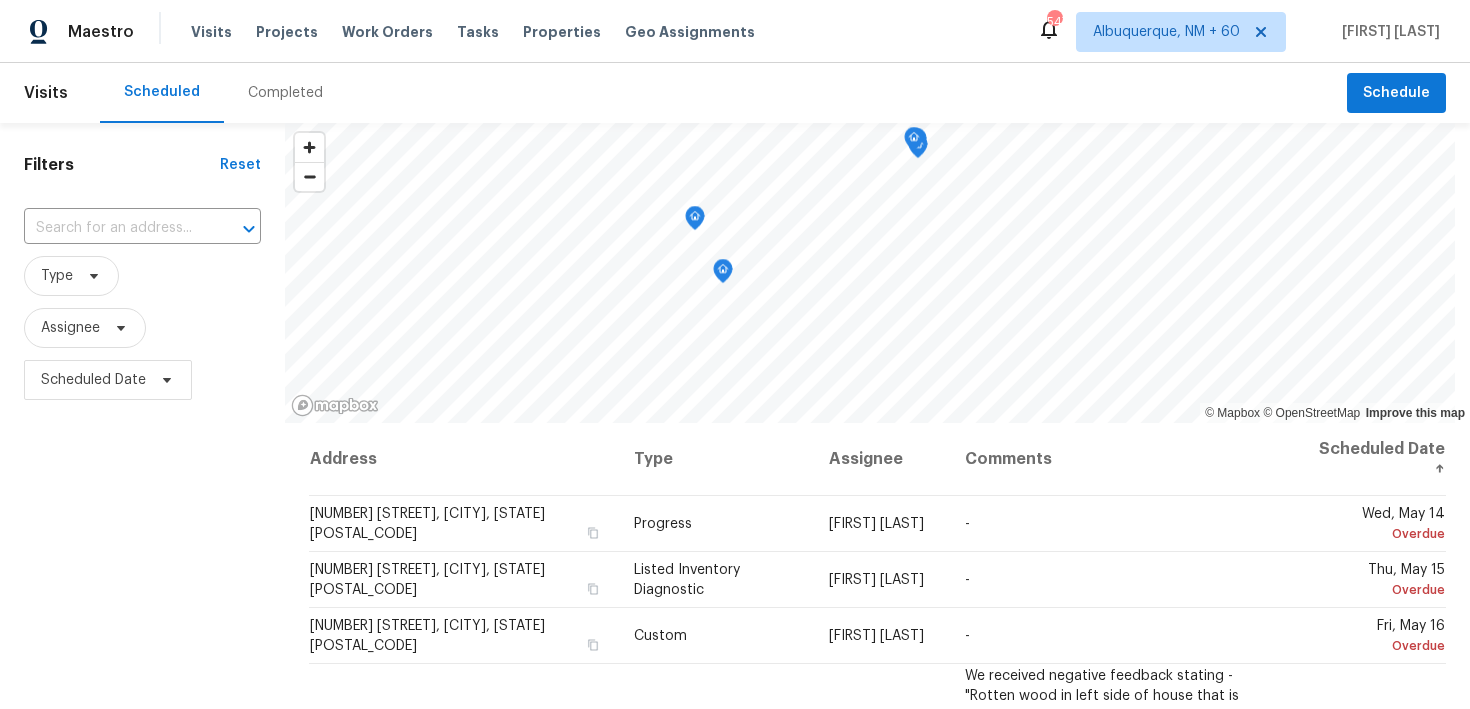 click on "Completed" at bounding box center (285, 93) 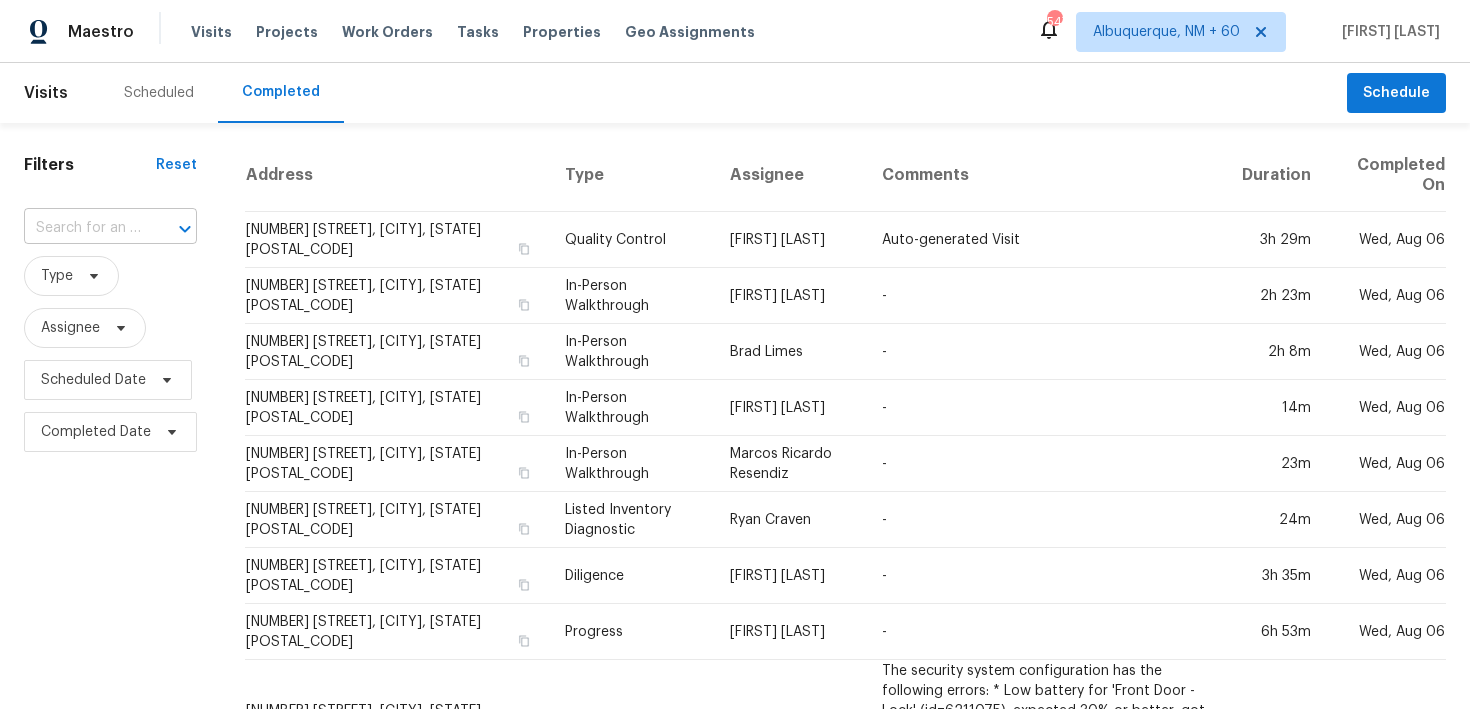 click at bounding box center (82, 228) 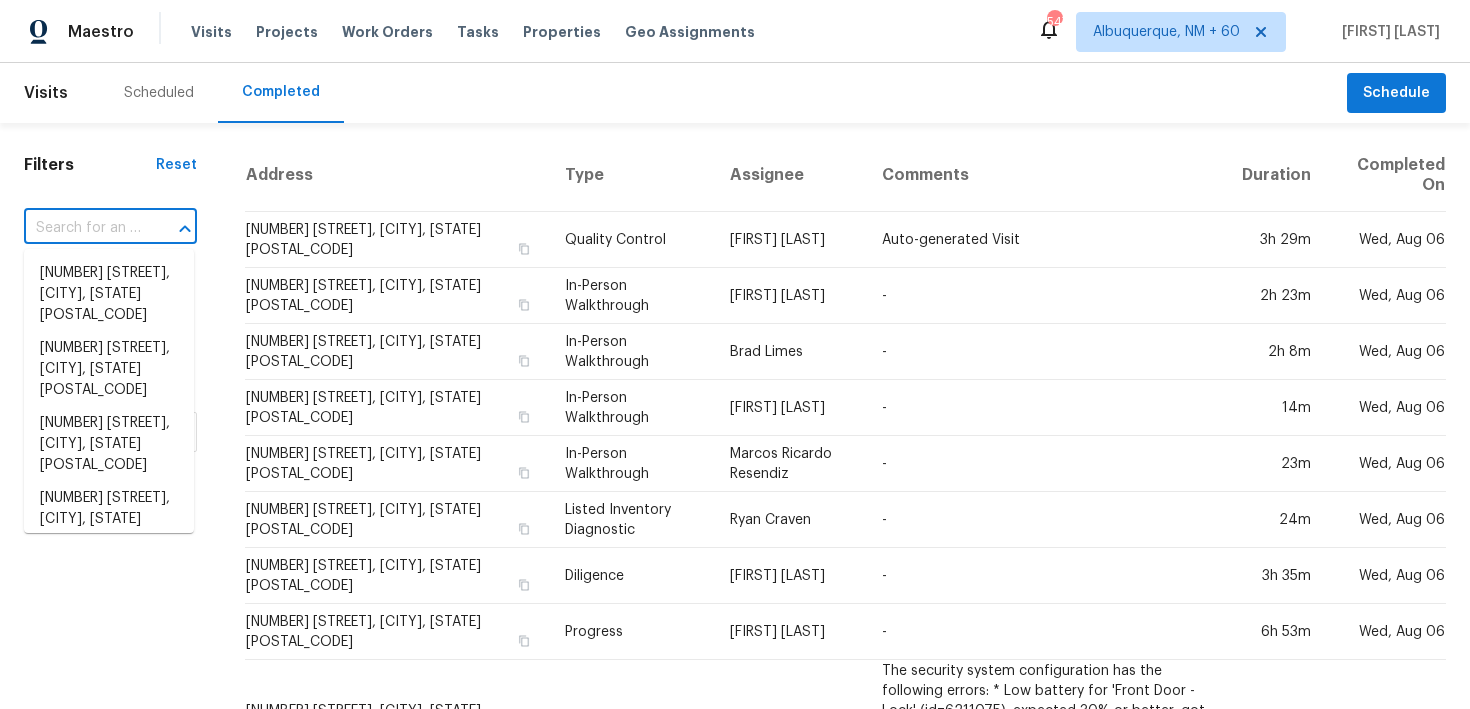 paste on "[NUMBER] [STREET] [CITY], [STATE] [POSTAL_CODE]" 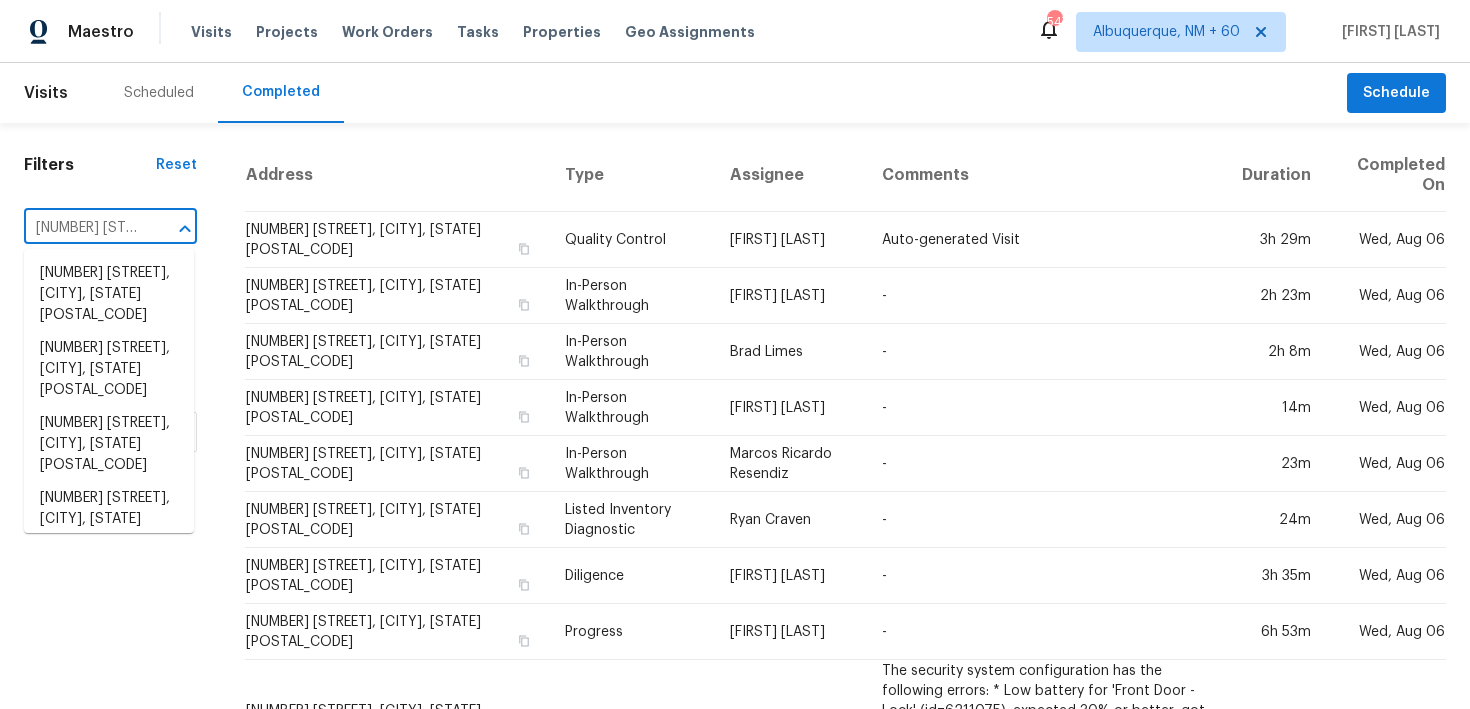 scroll, scrollTop: 0, scrollLeft: 176, axis: horizontal 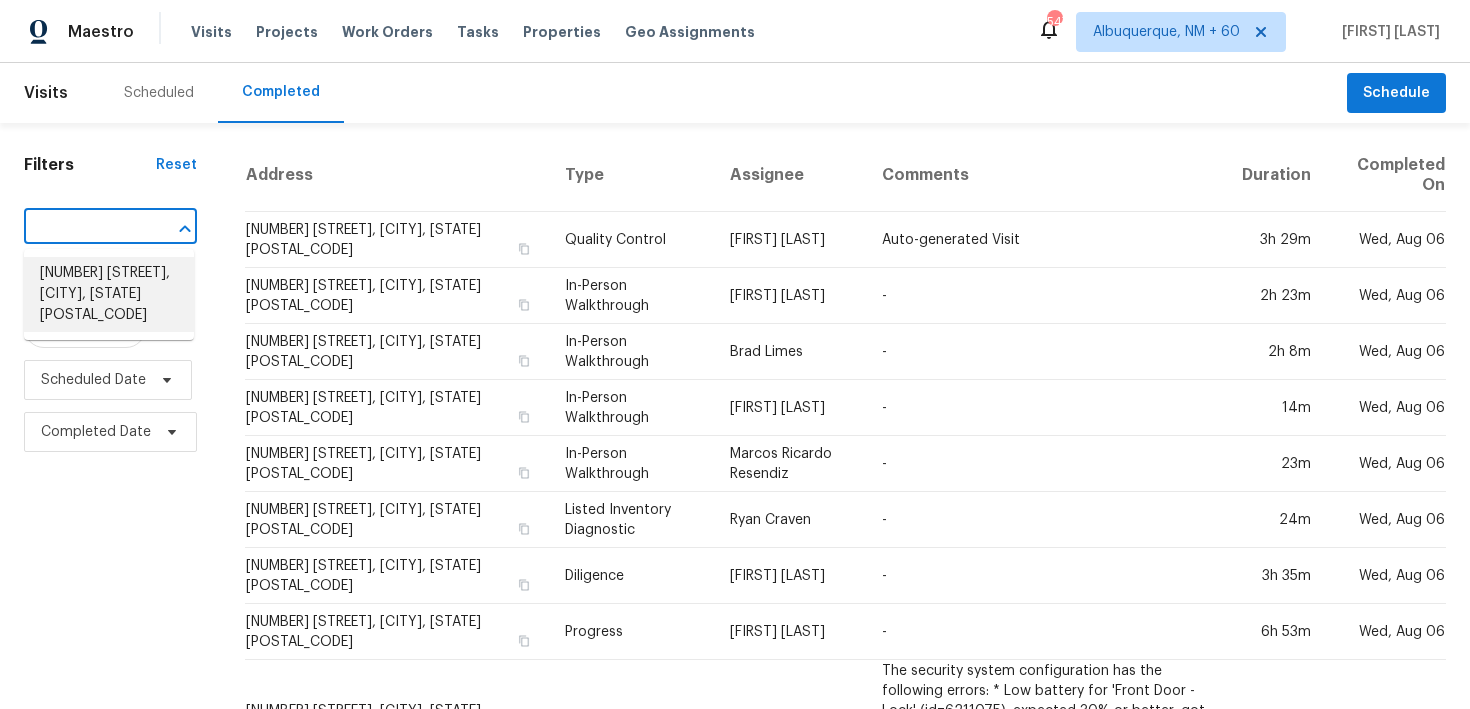 click on "[NUMBER] [STREET], [CITY], [STATE] [POSTAL_CODE]" at bounding box center (109, 294) 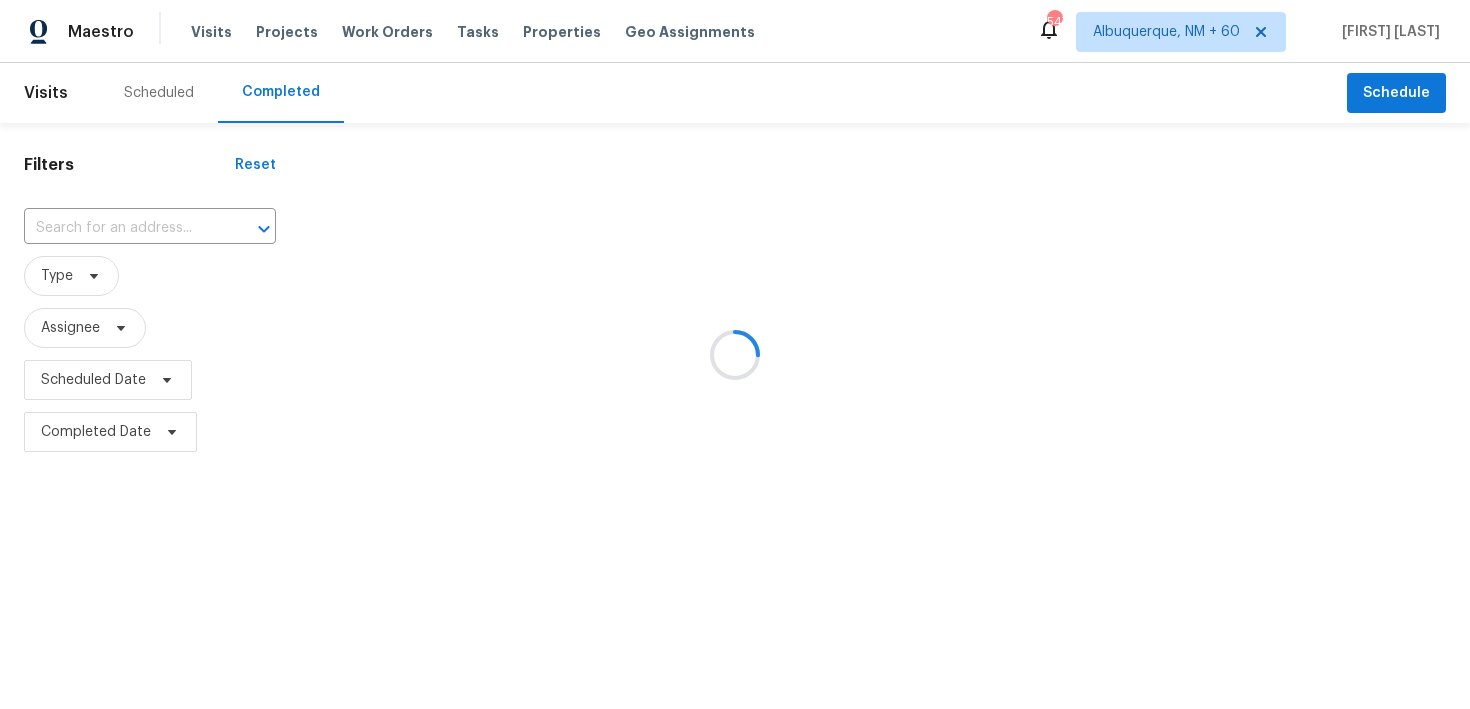 type on "[NUMBER] [STREET], [CITY], [STATE] [POSTAL_CODE]" 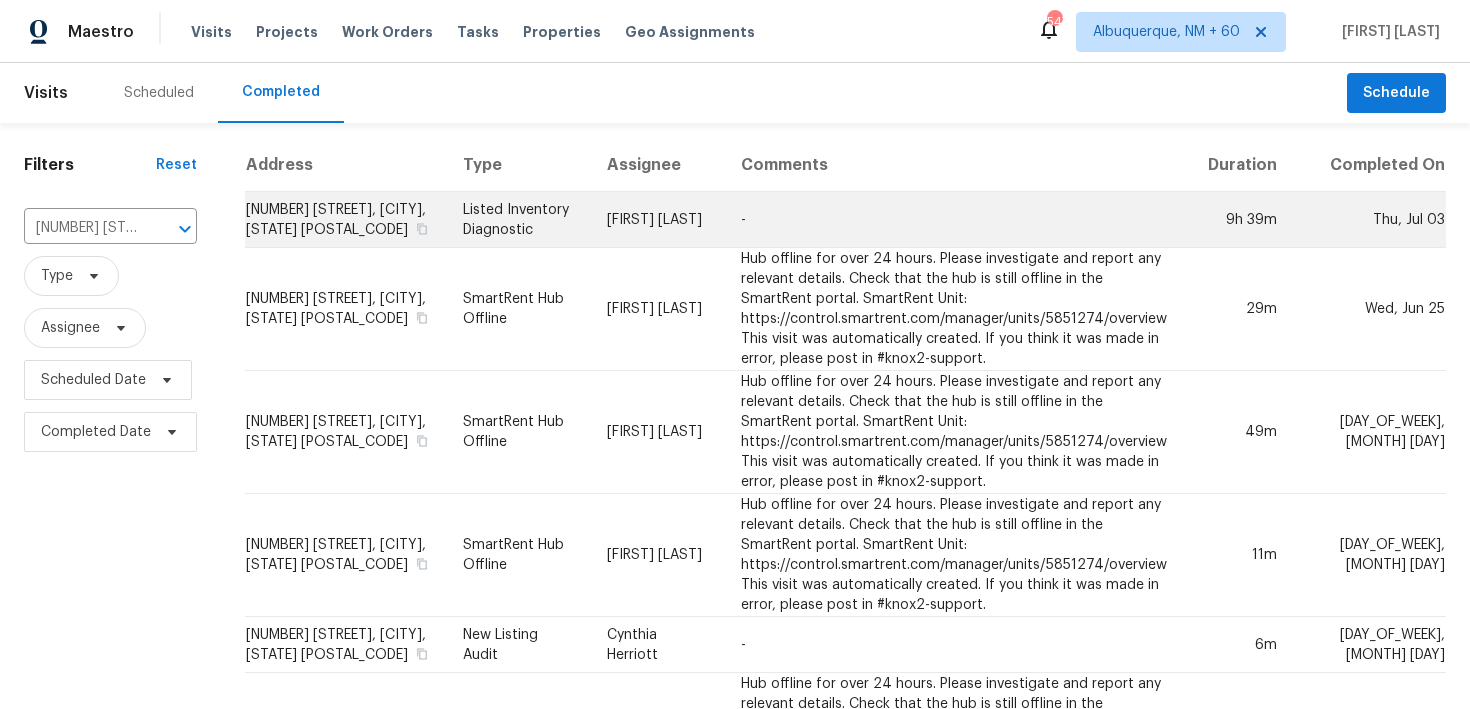click on "Listed Inventory Diagnostic" at bounding box center (519, 220) 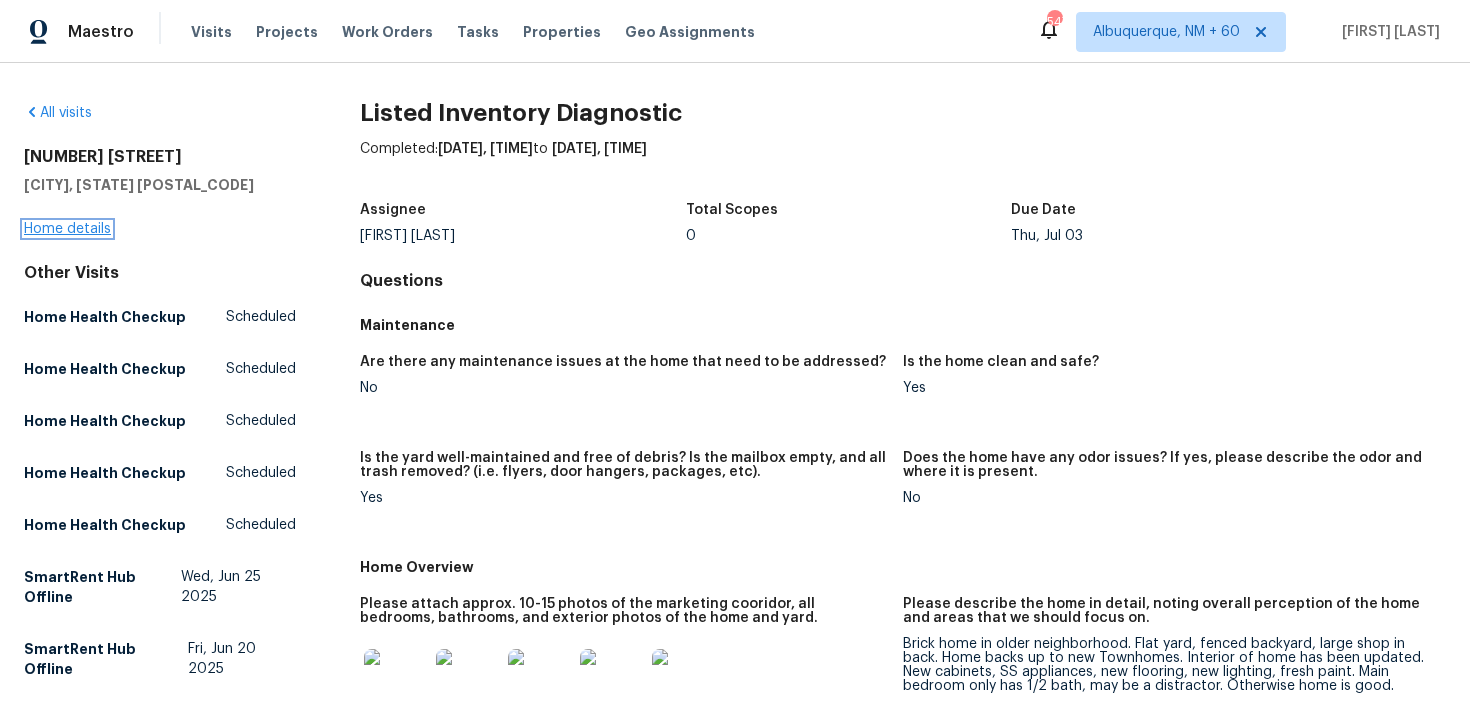 click on "Home details" at bounding box center (67, 229) 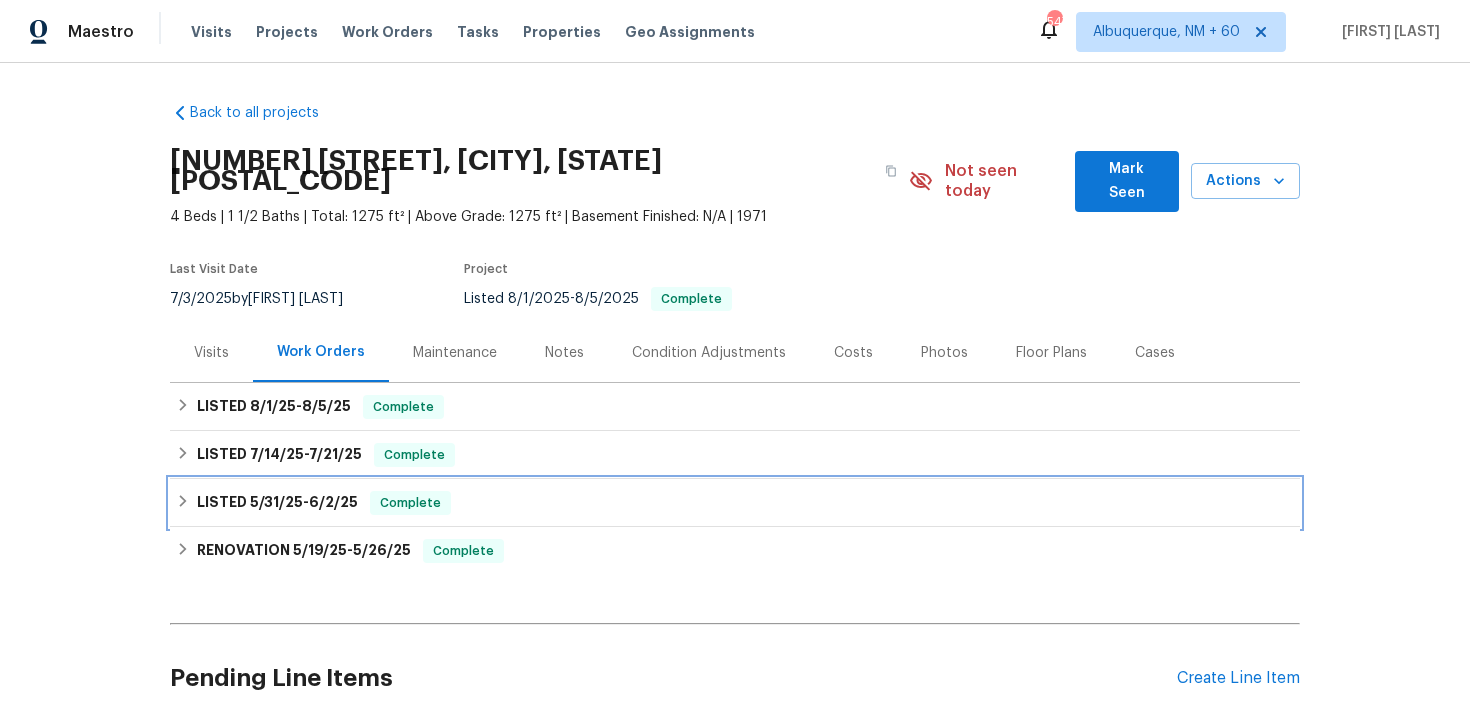 click on "Complete" at bounding box center [410, 503] 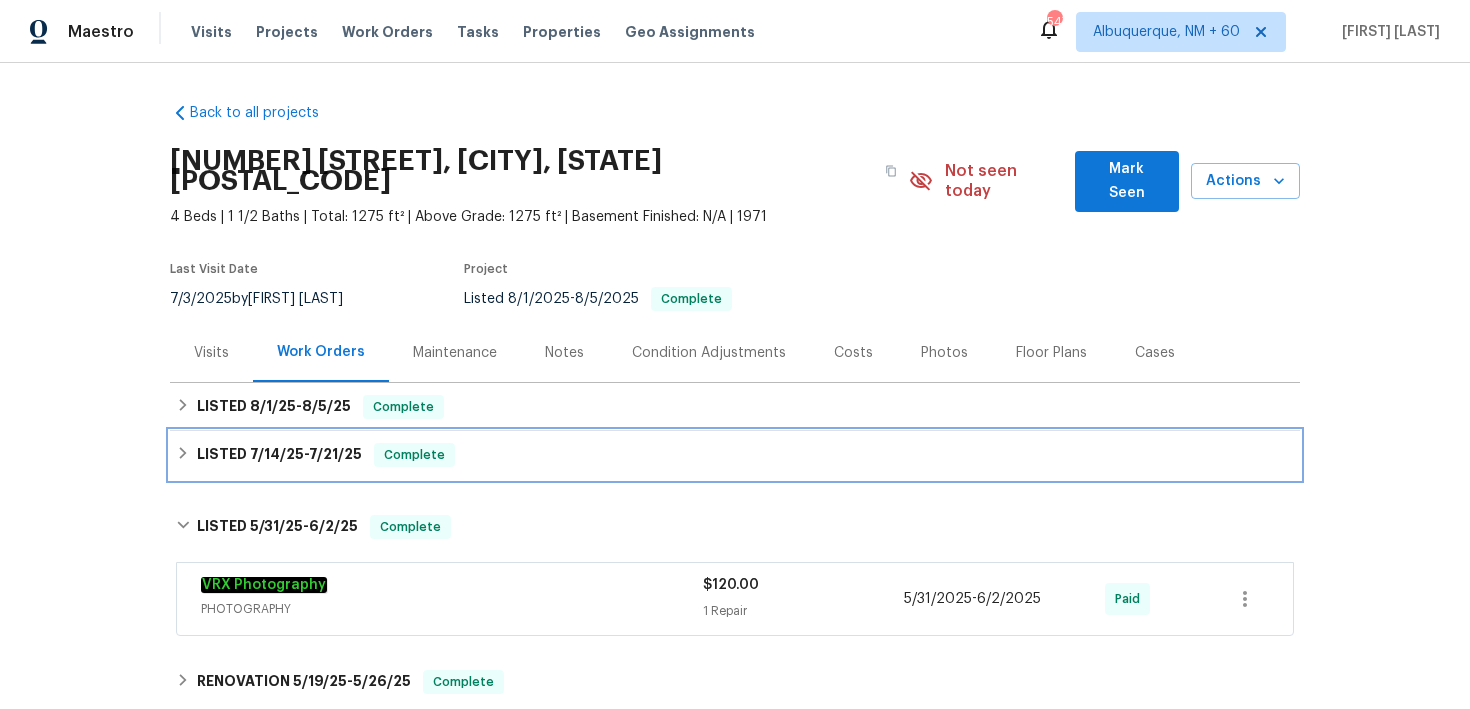 click on "LISTED   [DATE]  -  [DATE] Complete" at bounding box center [735, 455] 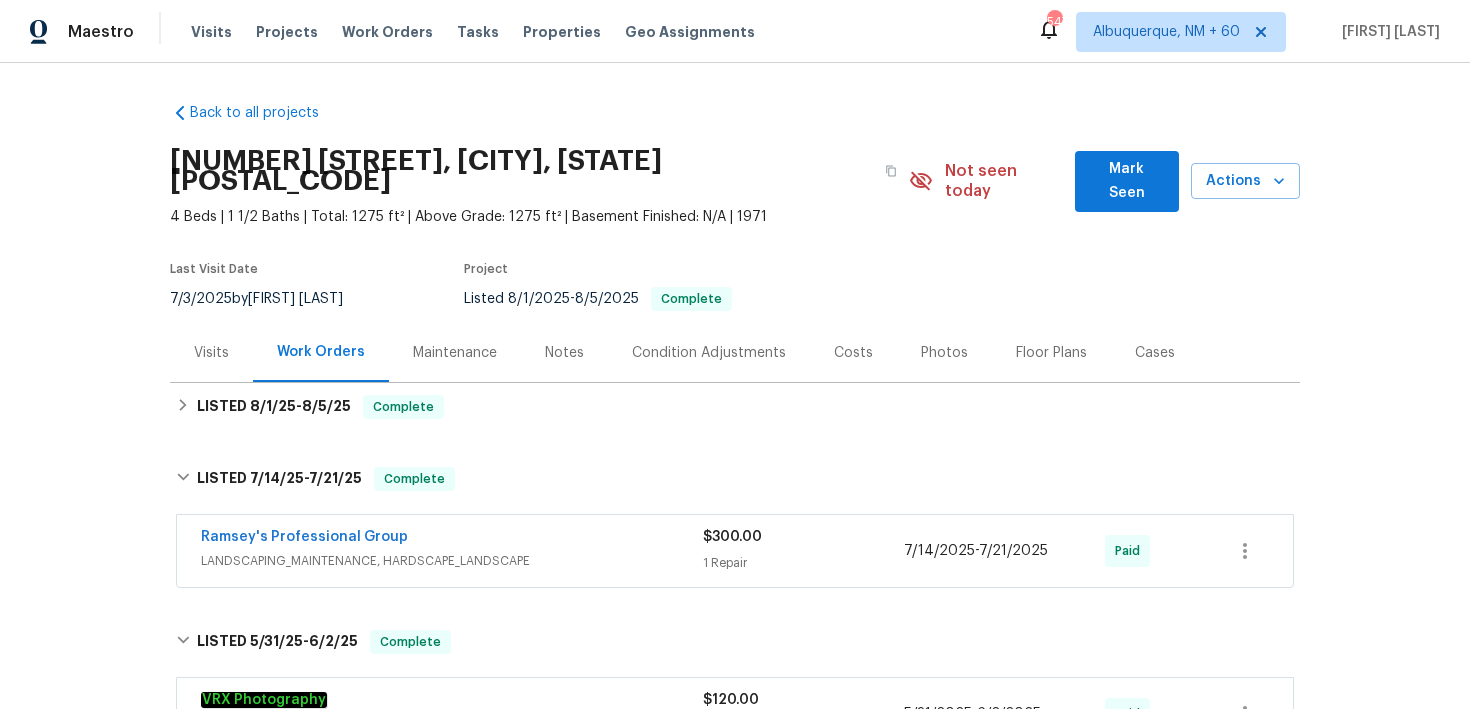 click on "1 Repair" at bounding box center [803, 563] 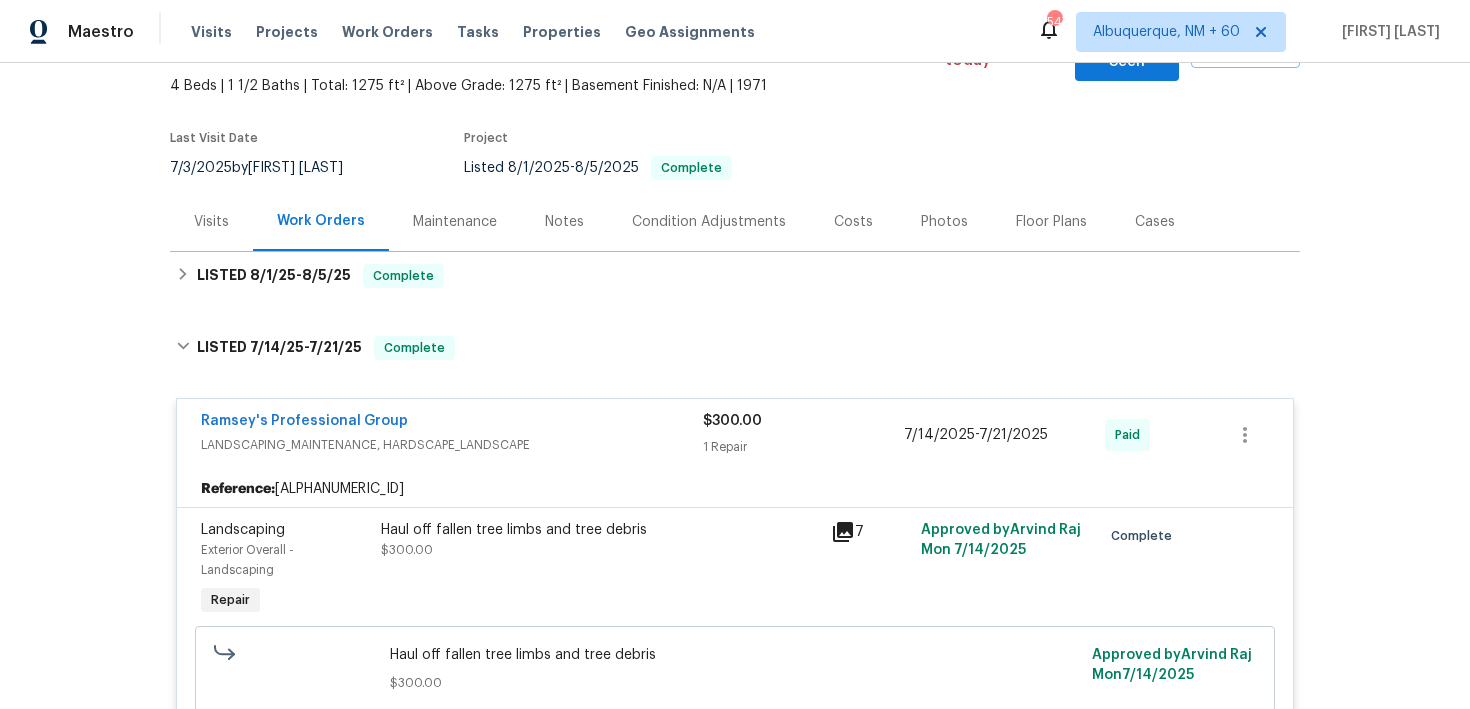 scroll, scrollTop: 123, scrollLeft: 0, axis: vertical 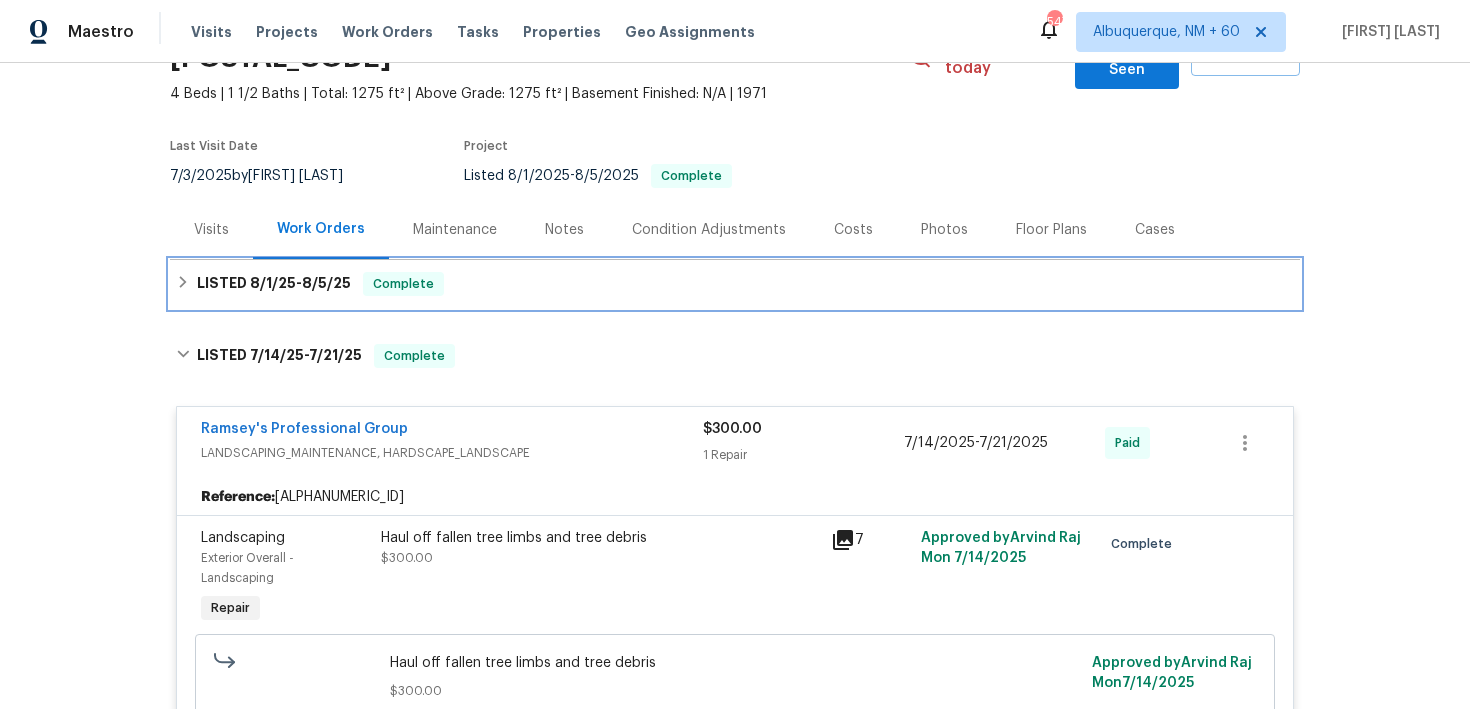 click on "LISTED   [DATE]  -  [DATE] Complete" at bounding box center [735, 284] 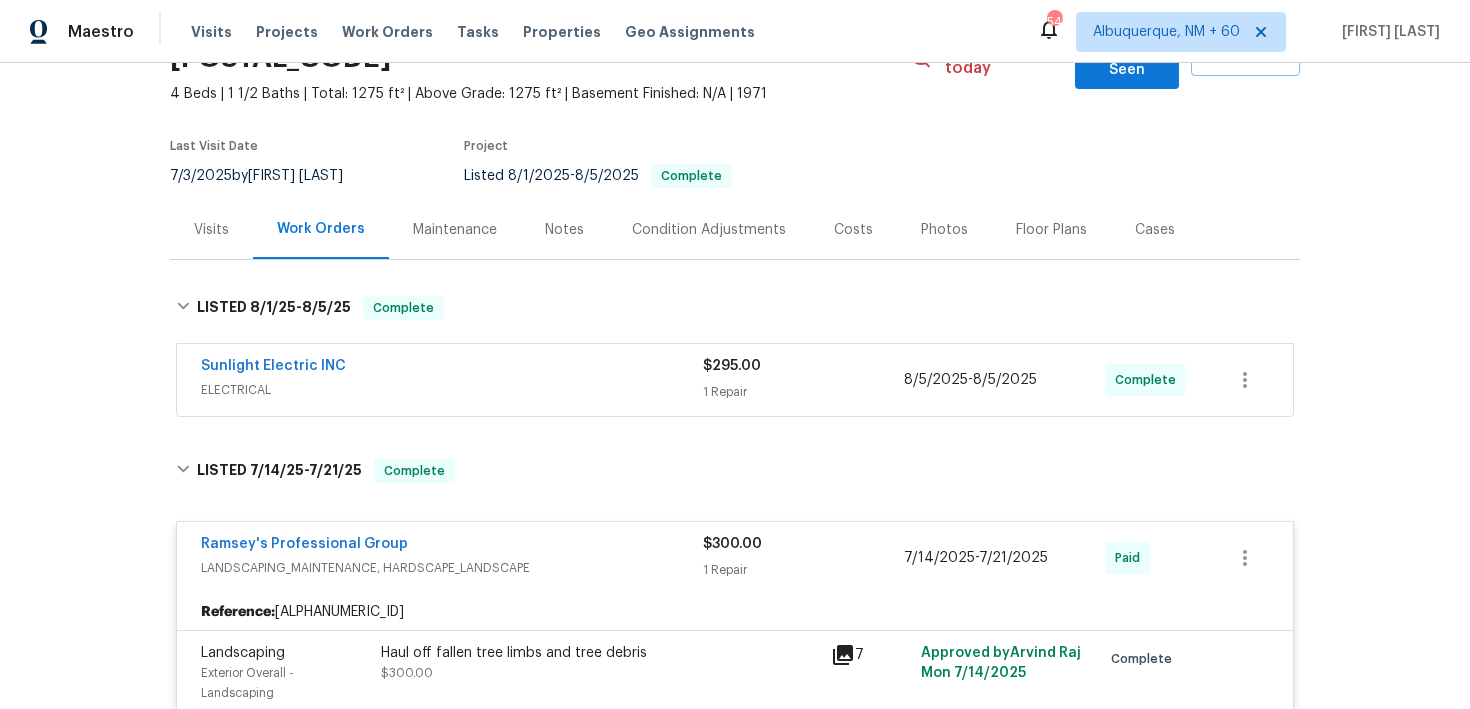 click on "Sunlight Electric INC" at bounding box center [452, 368] 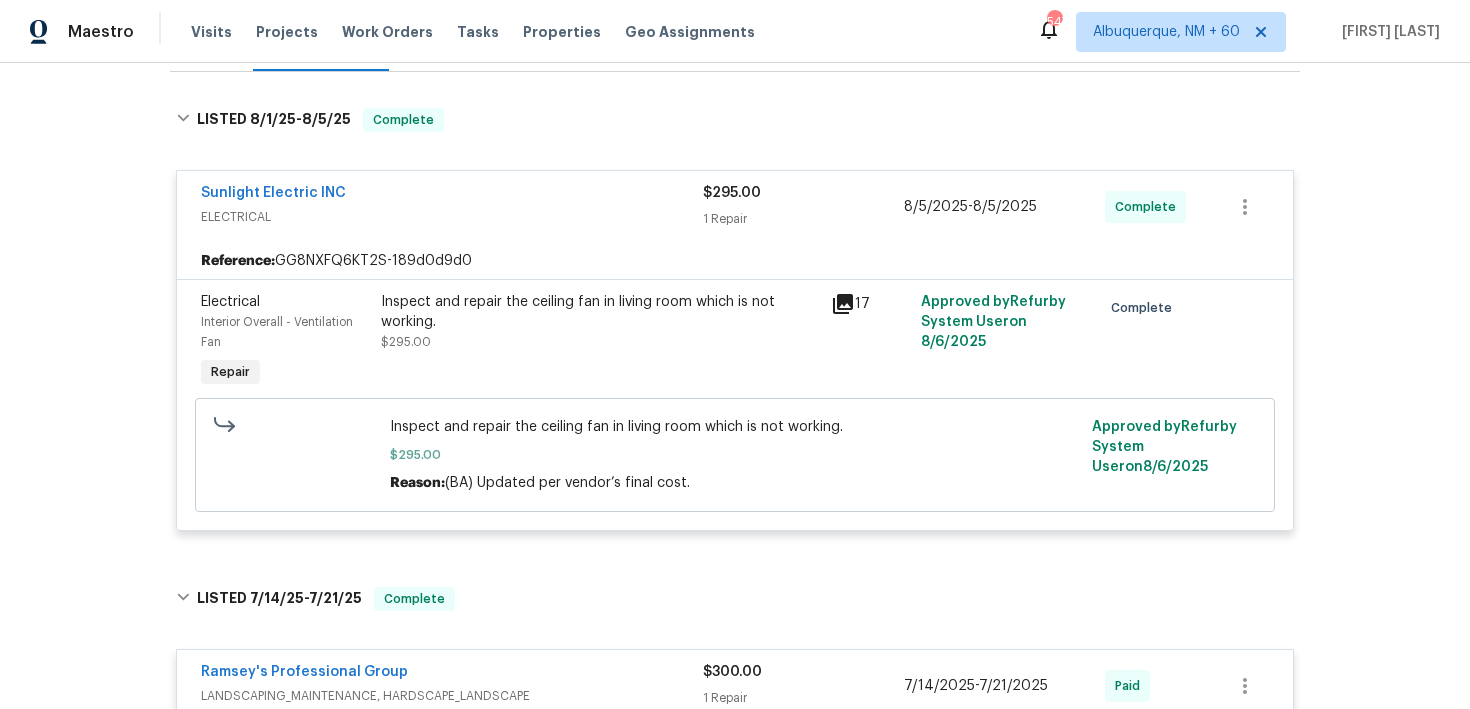 scroll, scrollTop: 0, scrollLeft: 0, axis: both 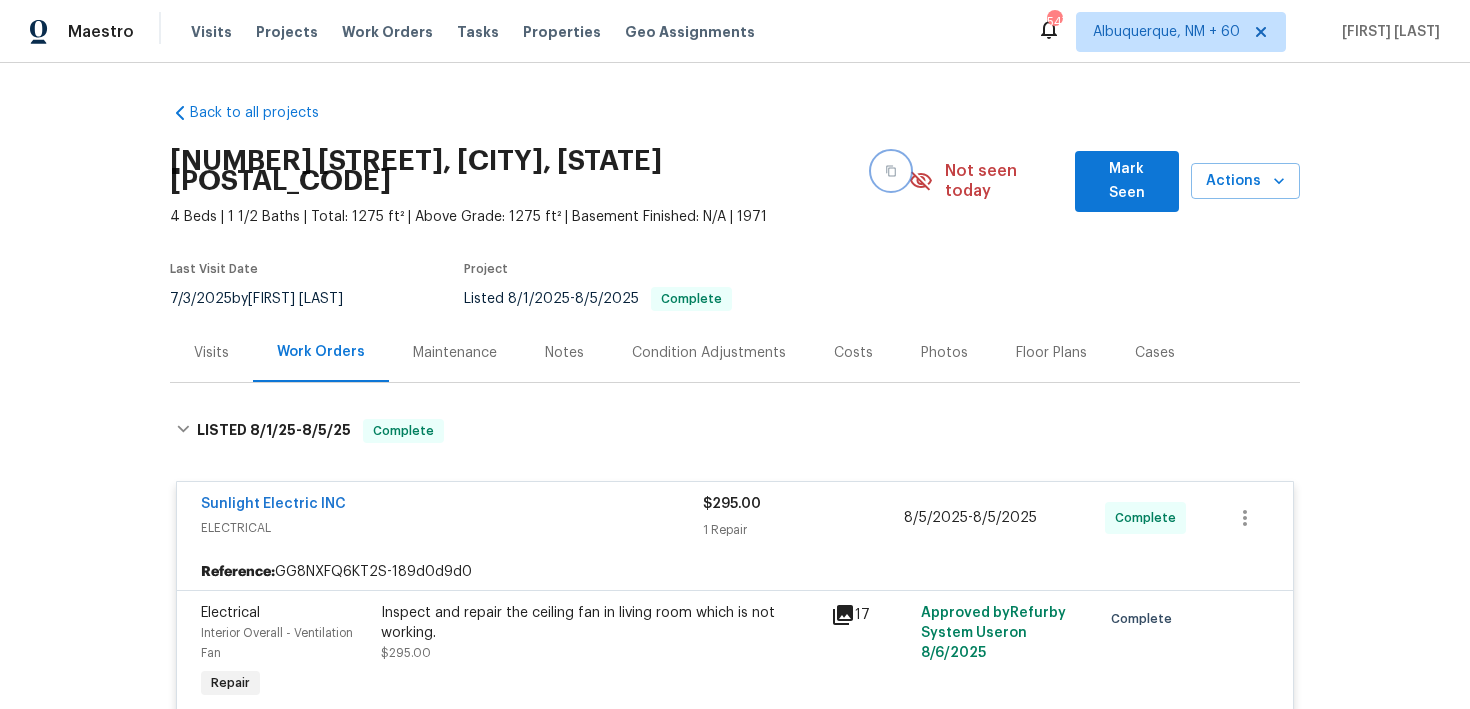 click 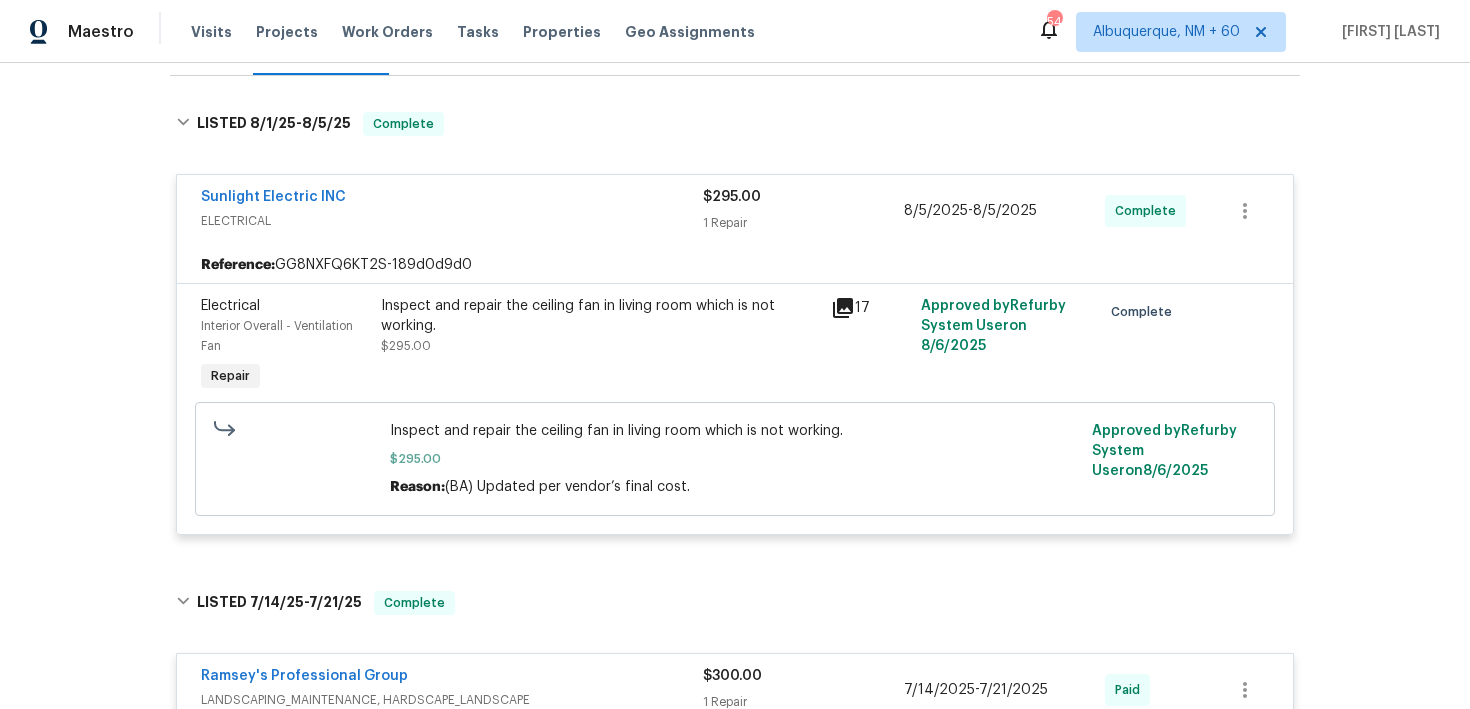 scroll, scrollTop: 310, scrollLeft: 0, axis: vertical 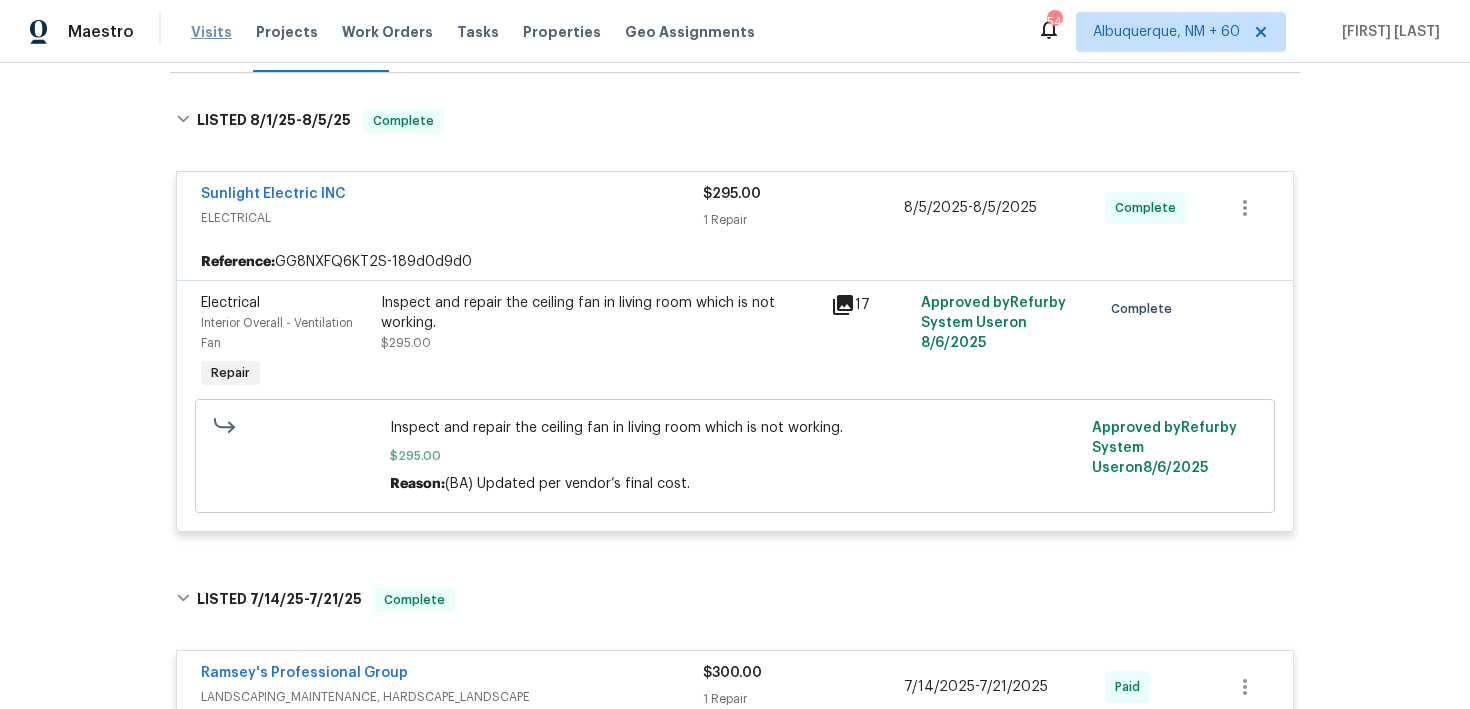click on "Visits" at bounding box center (211, 32) 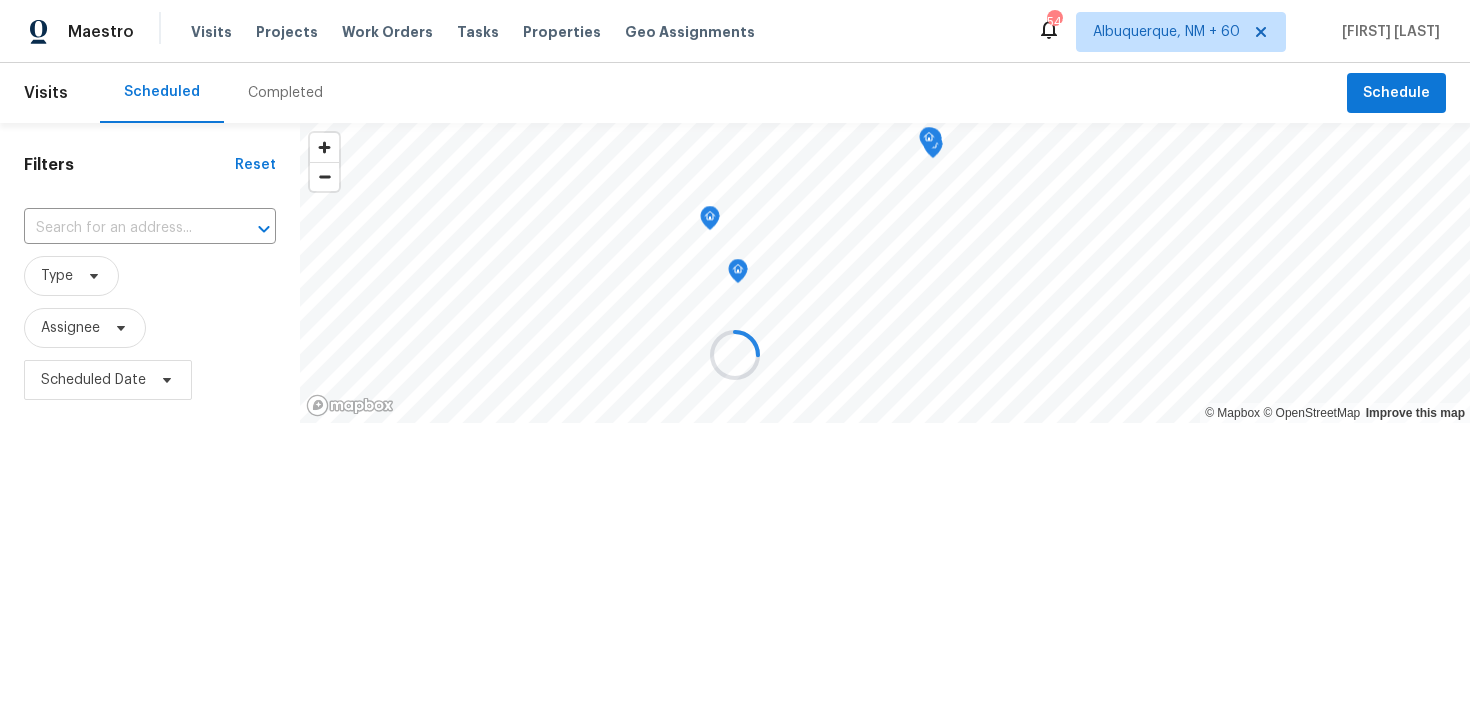 click at bounding box center [735, 354] 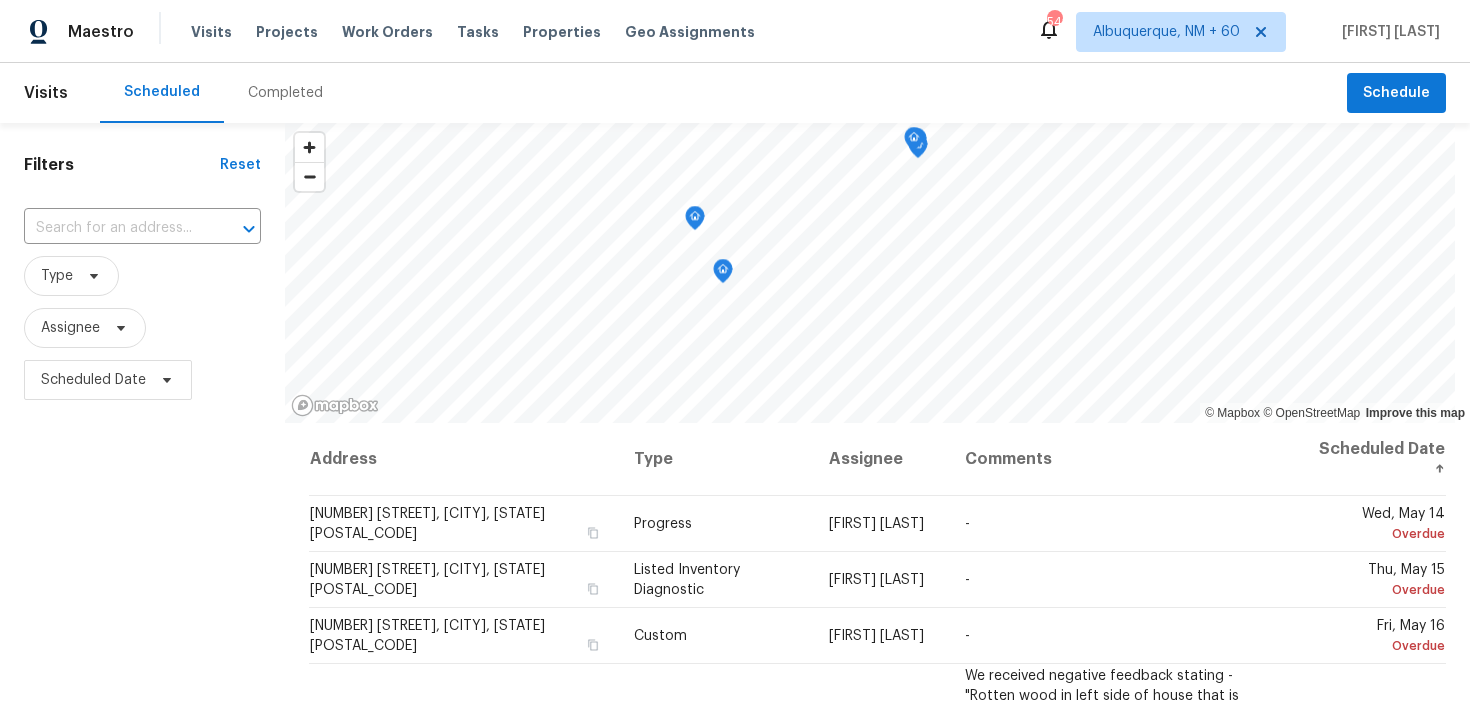 click on "Completed" at bounding box center (285, 93) 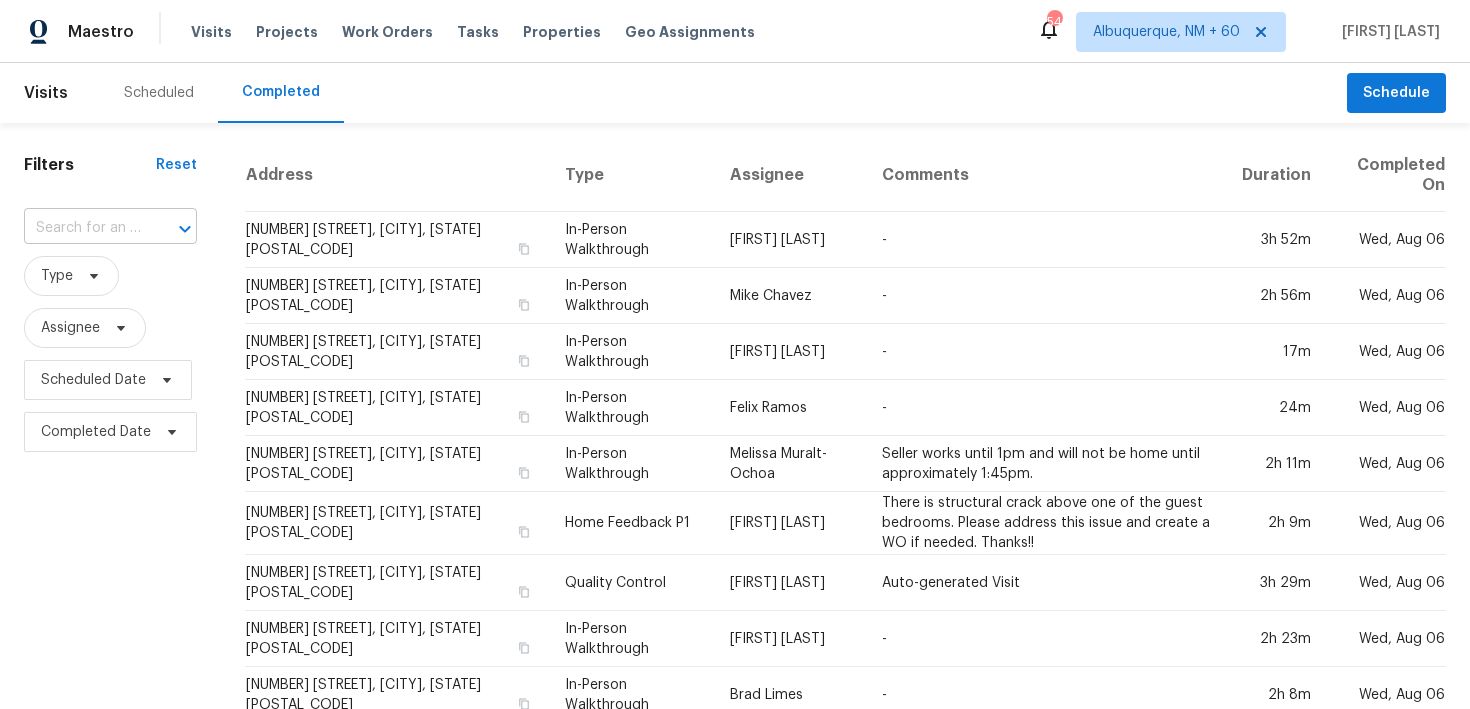 click at bounding box center [82, 228] 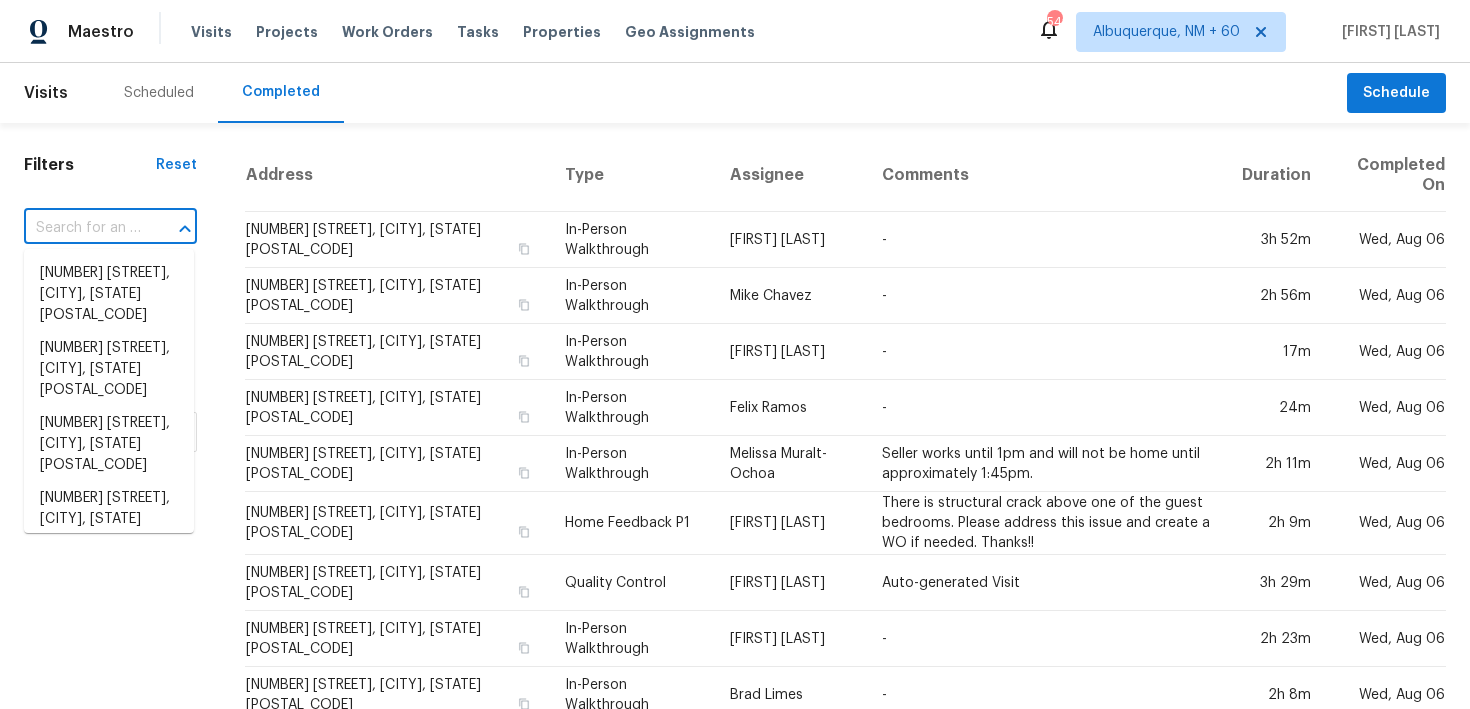 paste on "[NUMBER] [STREET] [CITY], [STATE] [POSTAL_CODE]" 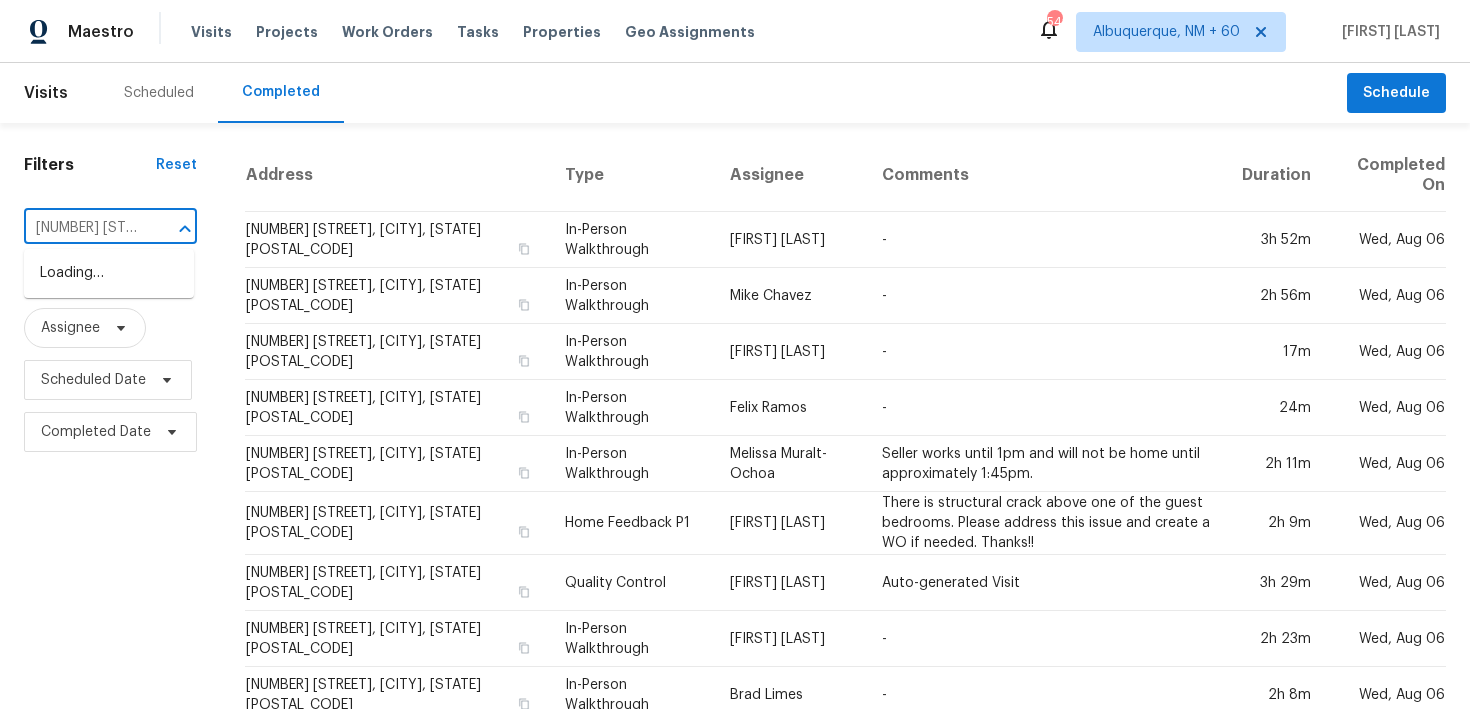 scroll, scrollTop: 0, scrollLeft: 159, axis: horizontal 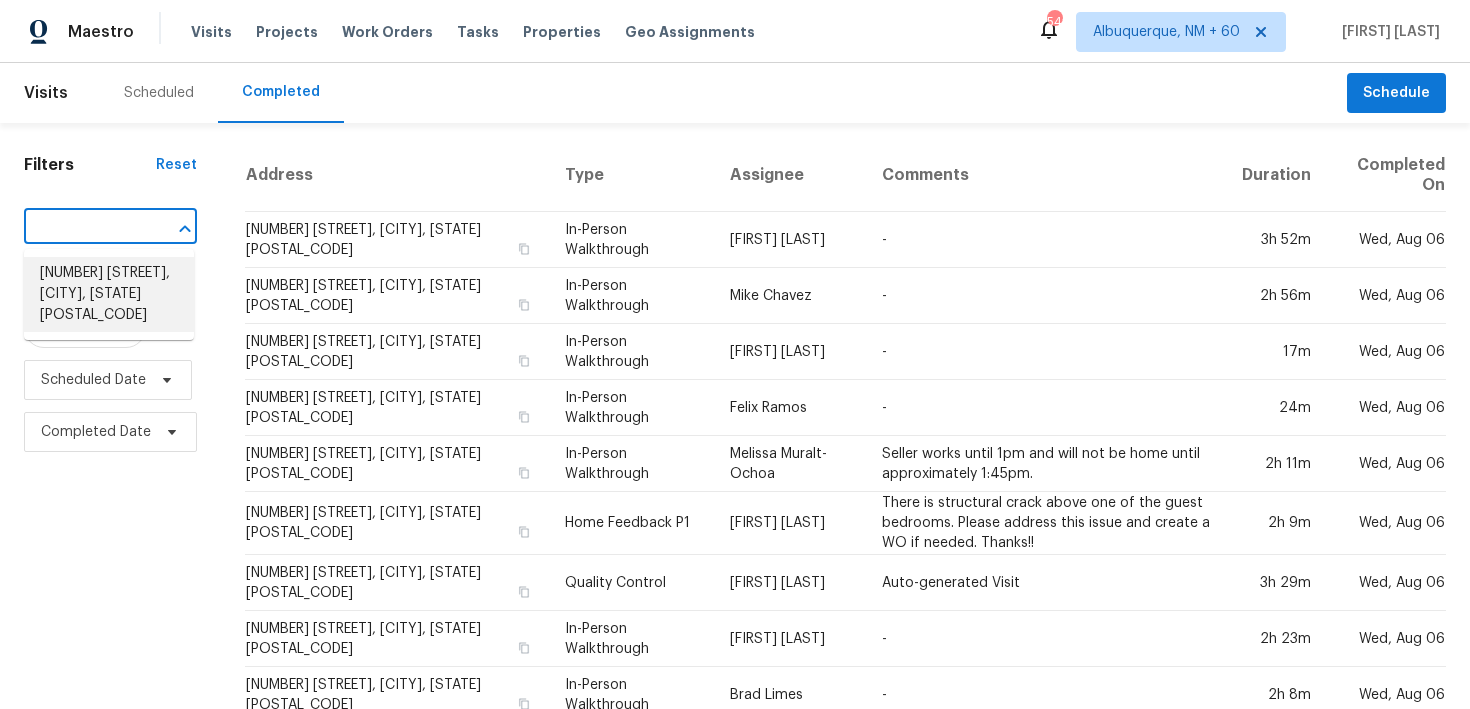 click on "[NUMBER] [STREET], [CITY], [STATE] [POSTAL_CODE]" at bounding box center (109, 294) 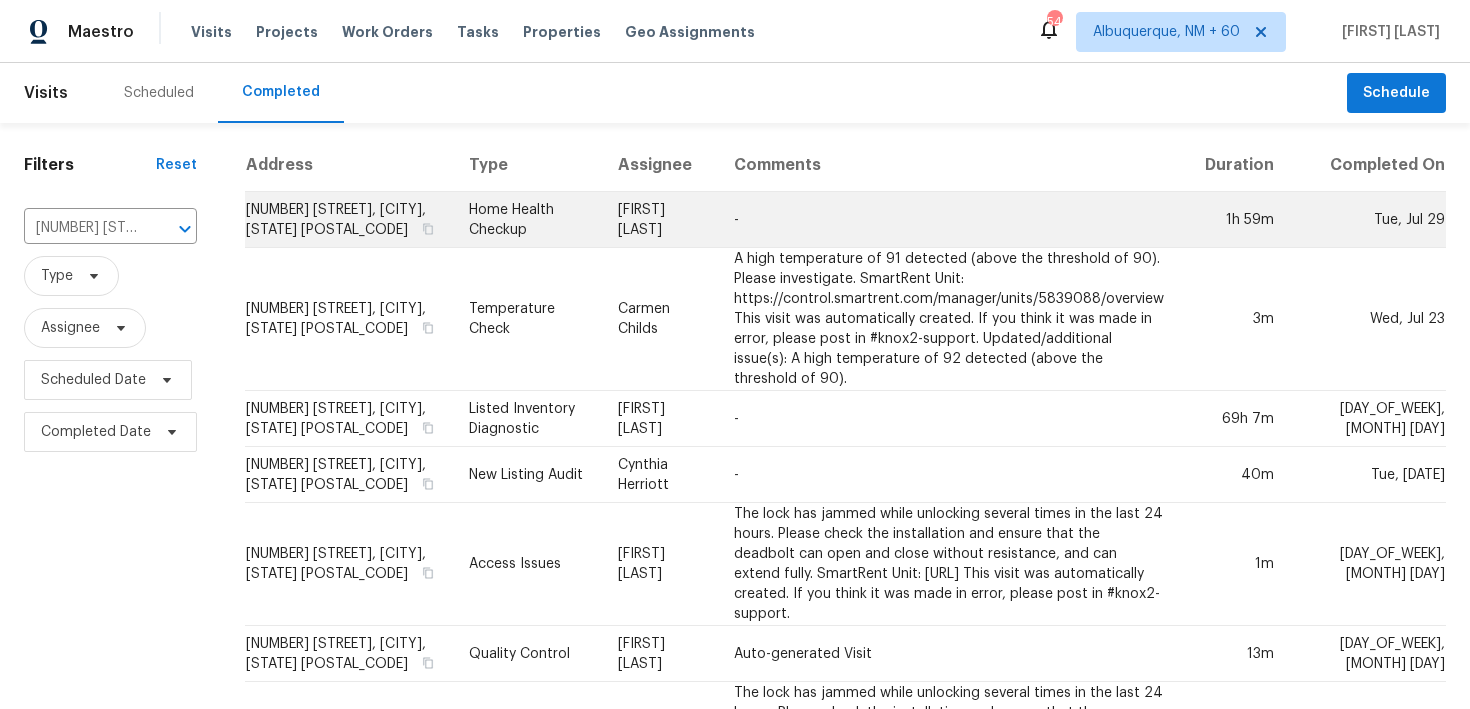 click on "Home Health Checkup" at bounding box center (527, 220) 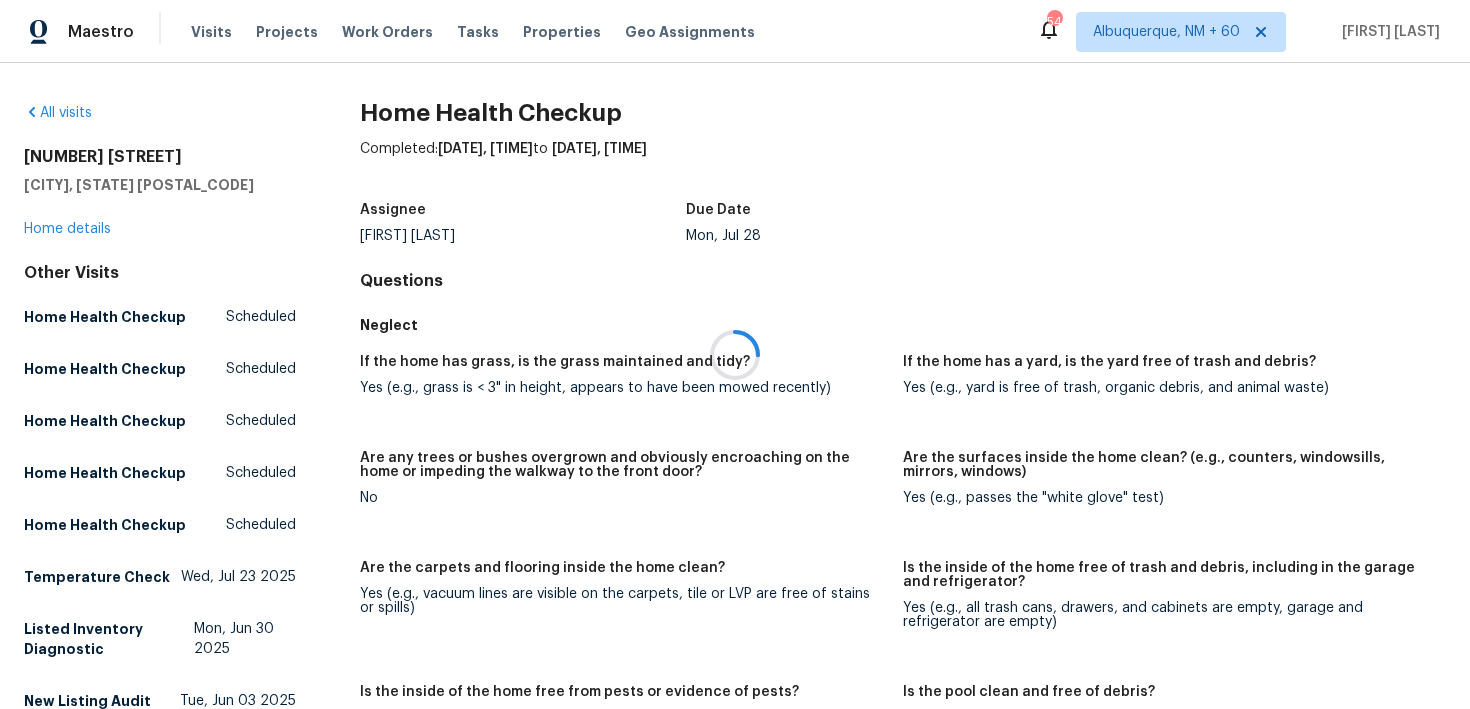 click at bounding box center [735, 354] 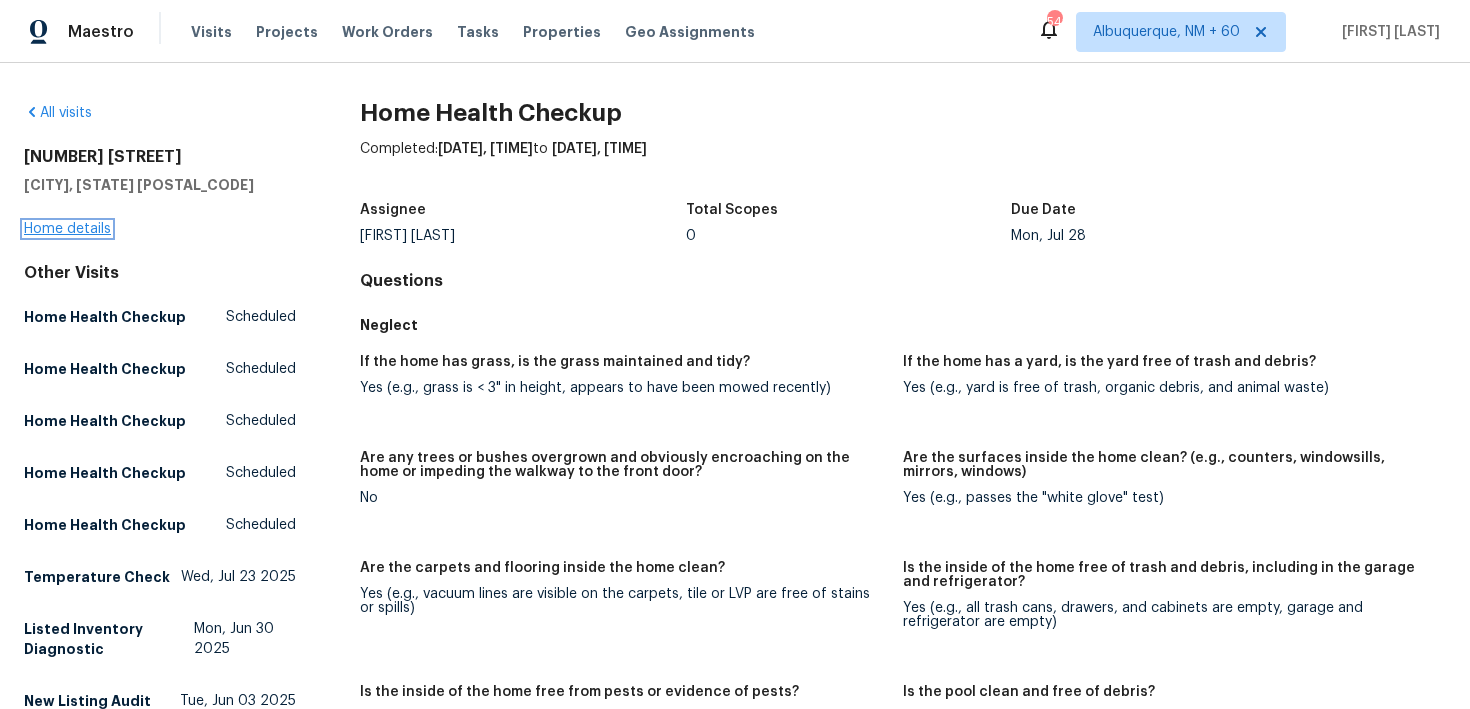 click on "Home details" at bounding box center (67, 229) 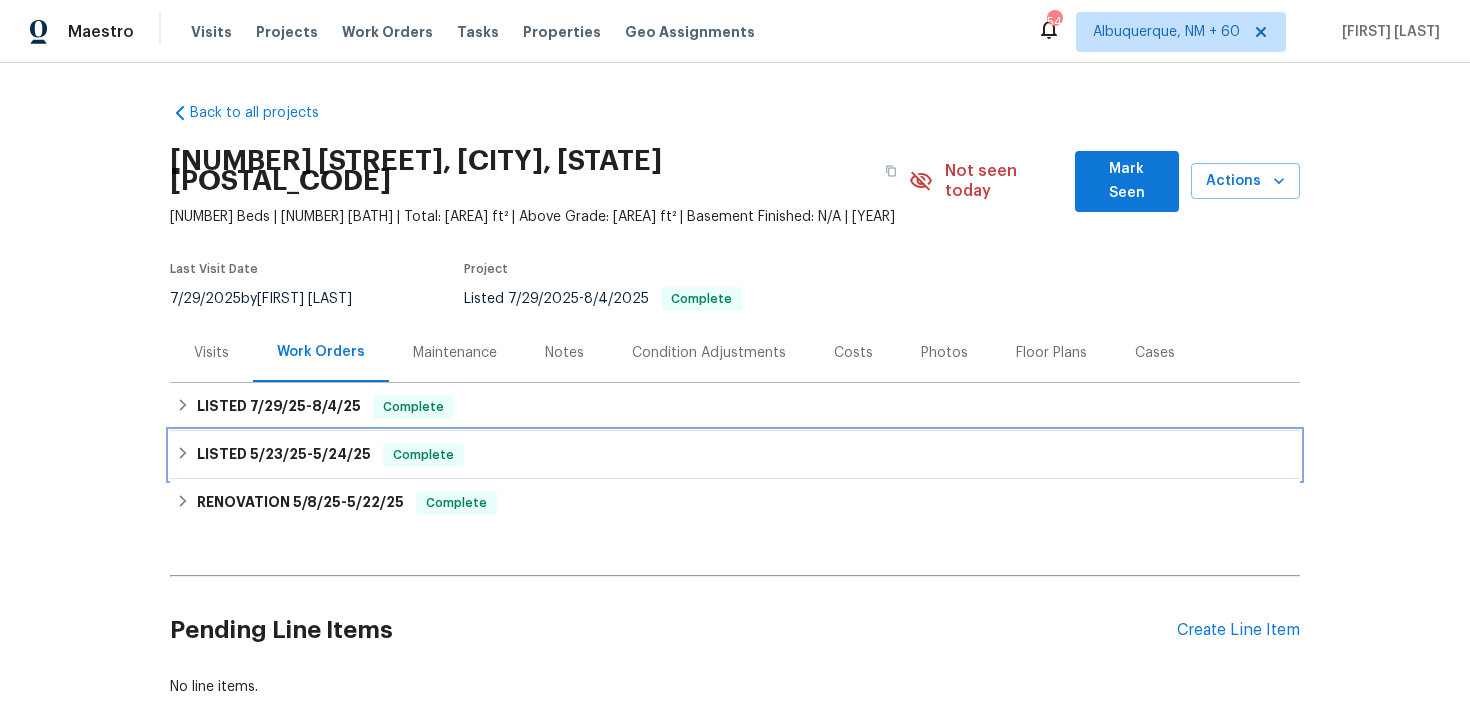 click on "LISTED   [DATE]  -  [DATE] Complete" at bounding box center [735, 455] 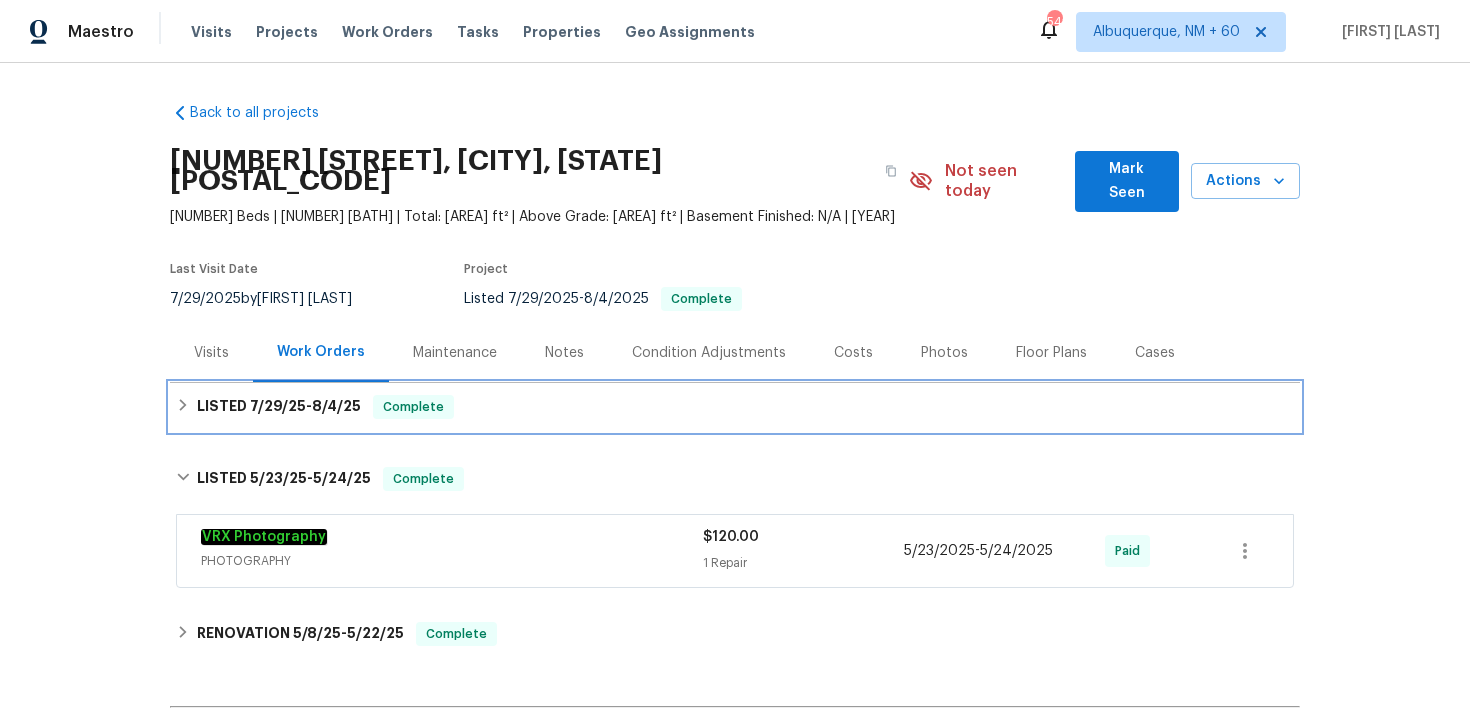 click on "LISTED   7/29/25  -  8/4/25 Complete" at bounding box center (735, 407) 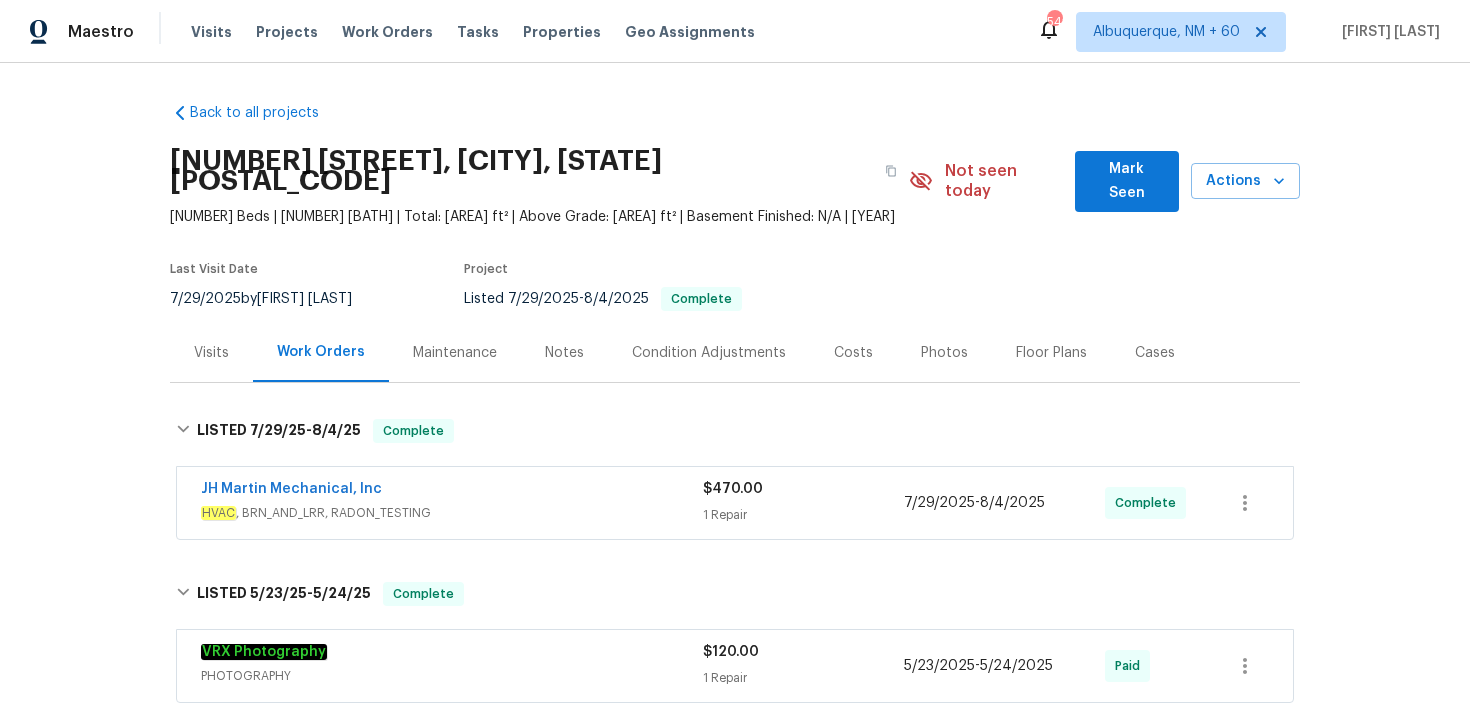 click on "HVAC , BRN_AND_LRR, RADON_TESTING" at bounding box center (452, 513) 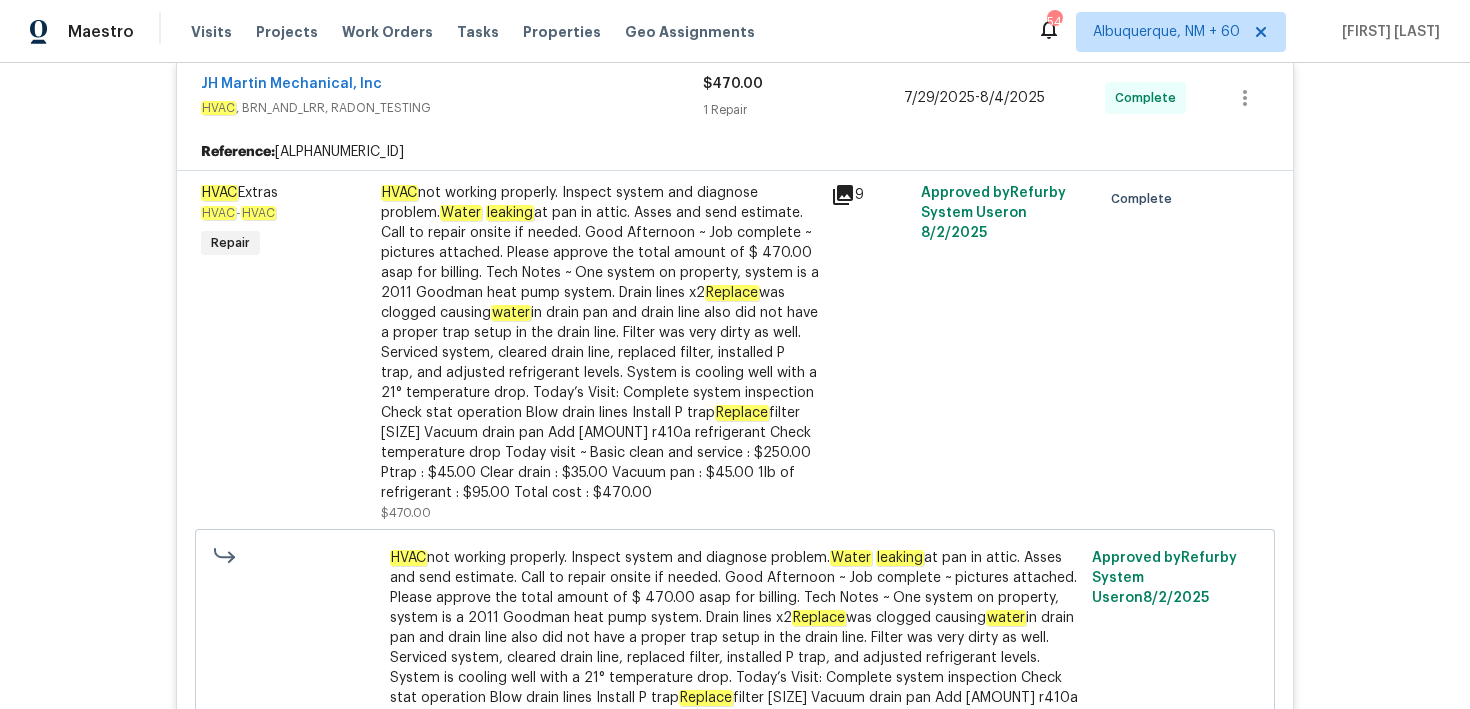 scroll, scrollTop: 0, scrollLeft: 0, axis: both 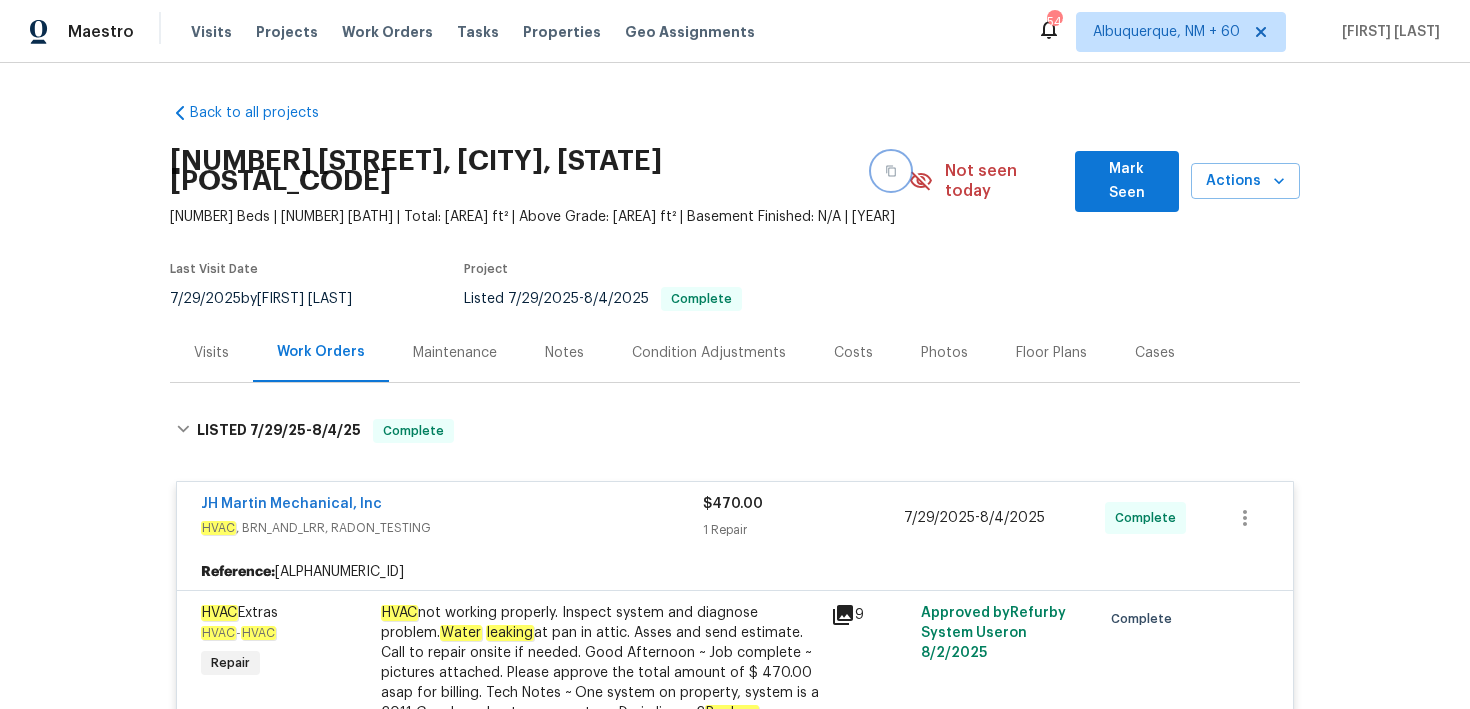 click at bounding box center (891, 171) 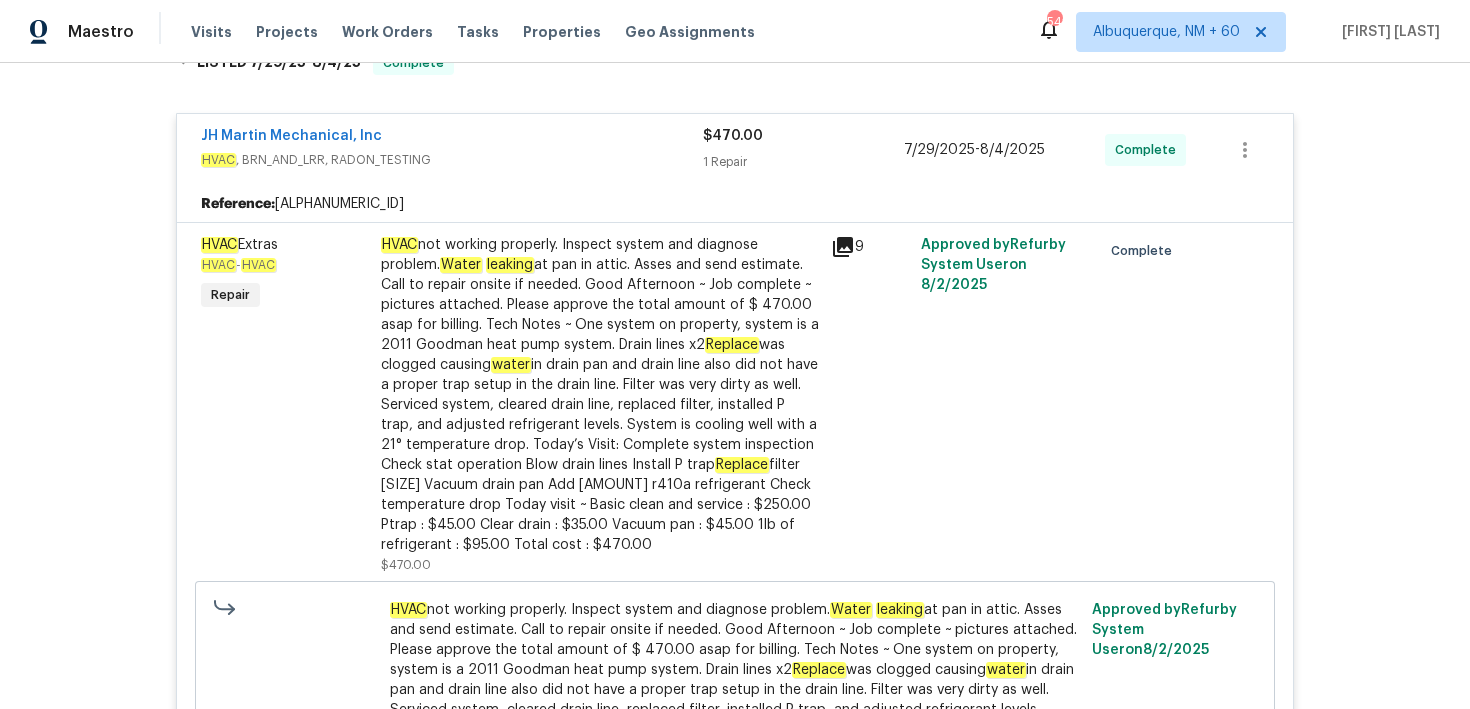 scroll, scrollTop: 371, scrollLeft: 0, axis: vertical 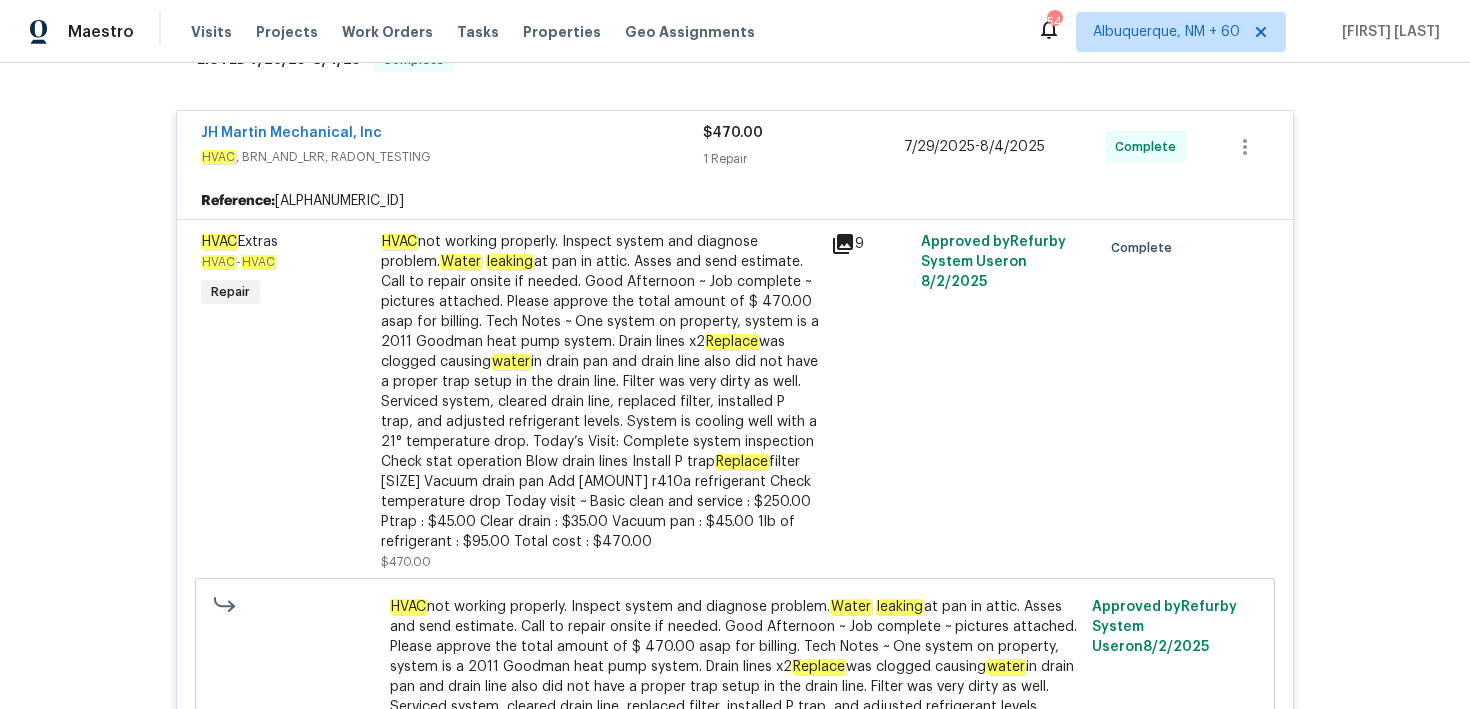 type 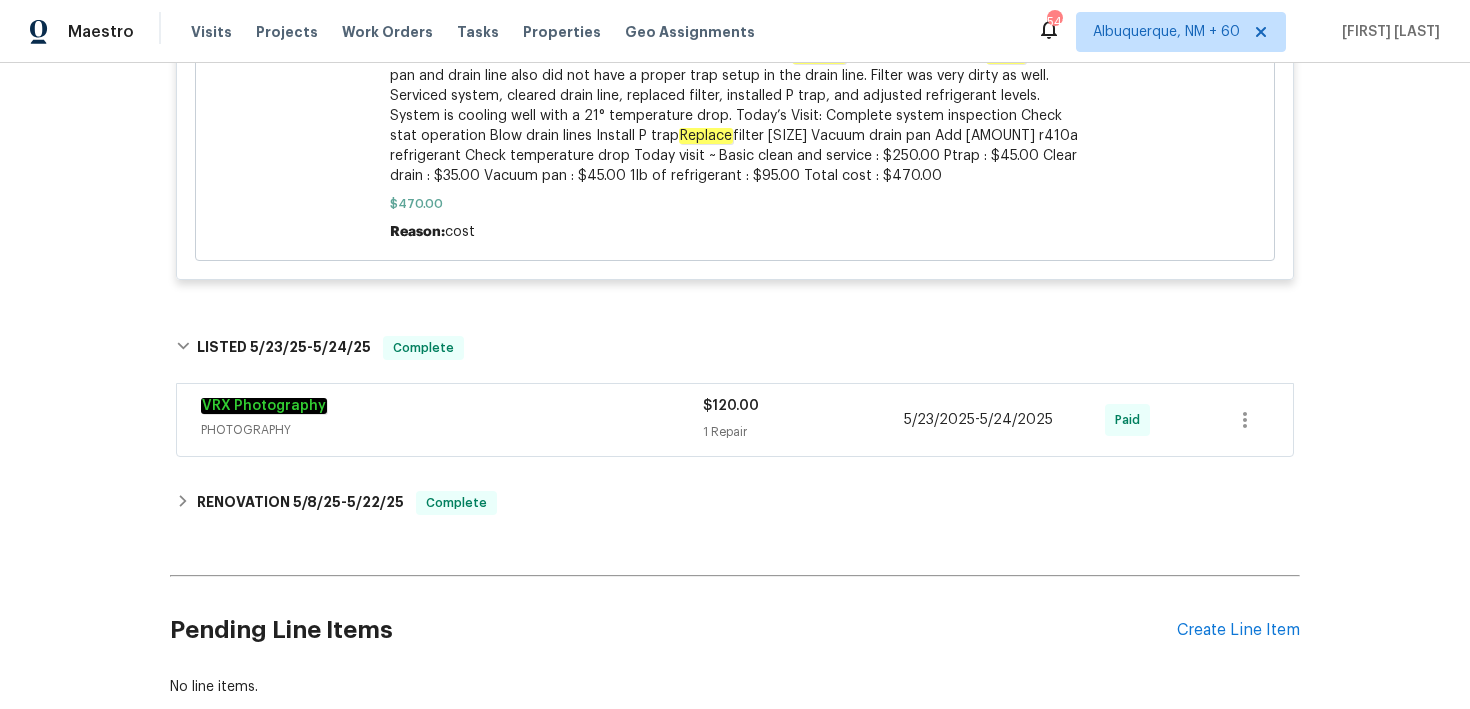 scroll, scrollTop: 0, scrollLeft: 0, axis: both 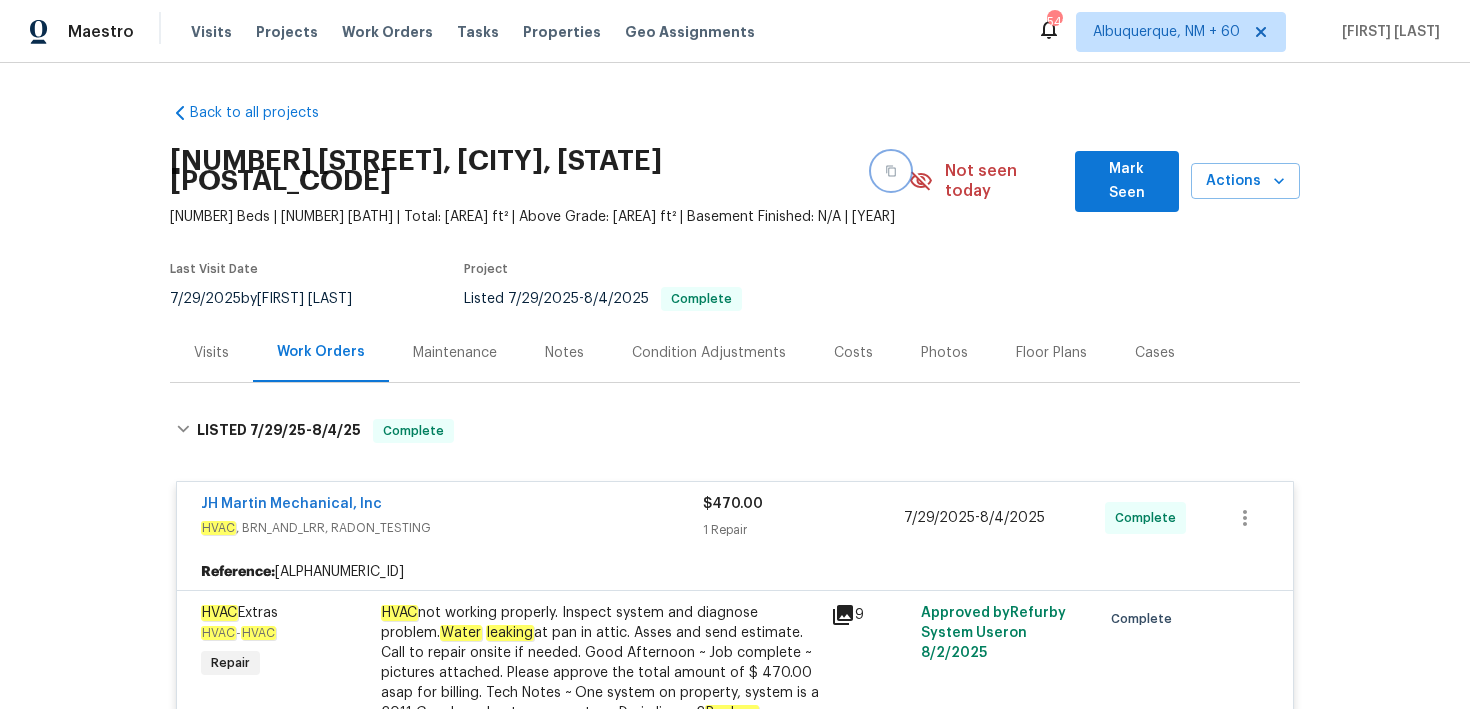 click at bounding box center (891, 171) 